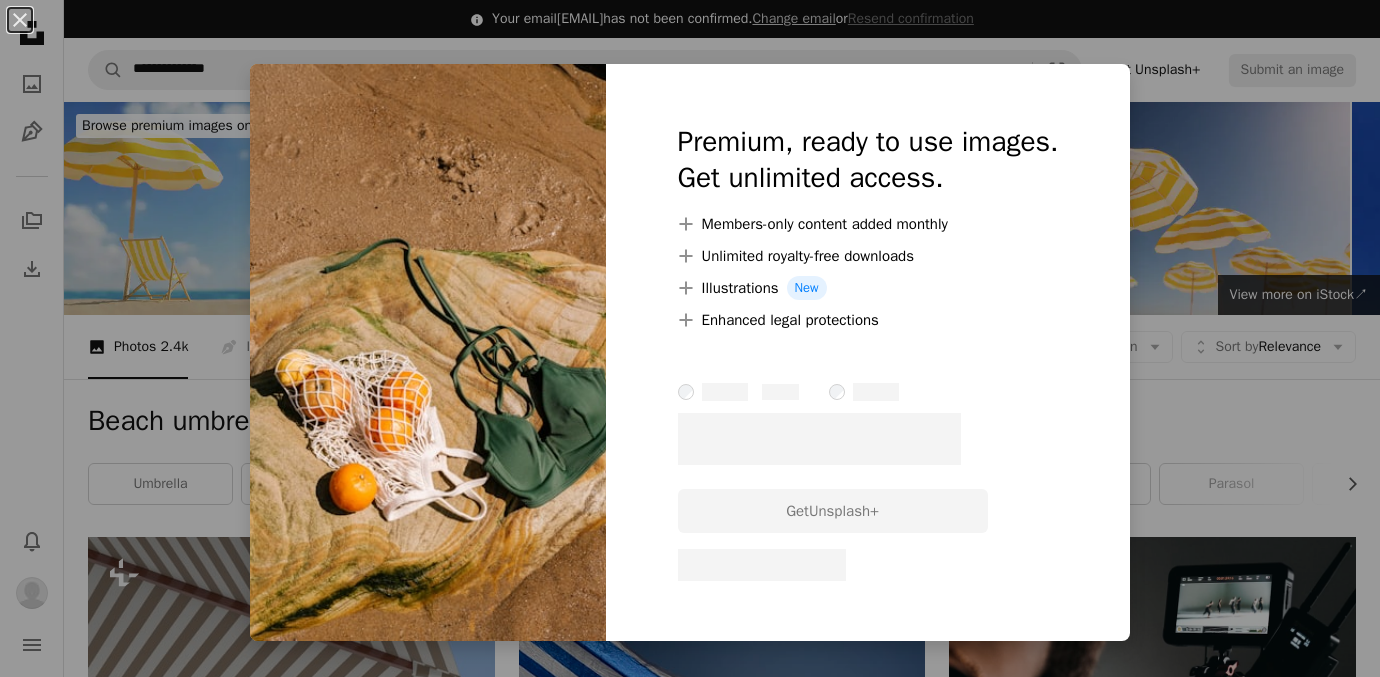 scroll, scrollTop: 8991, scrollLeft: 0, axis: vertical 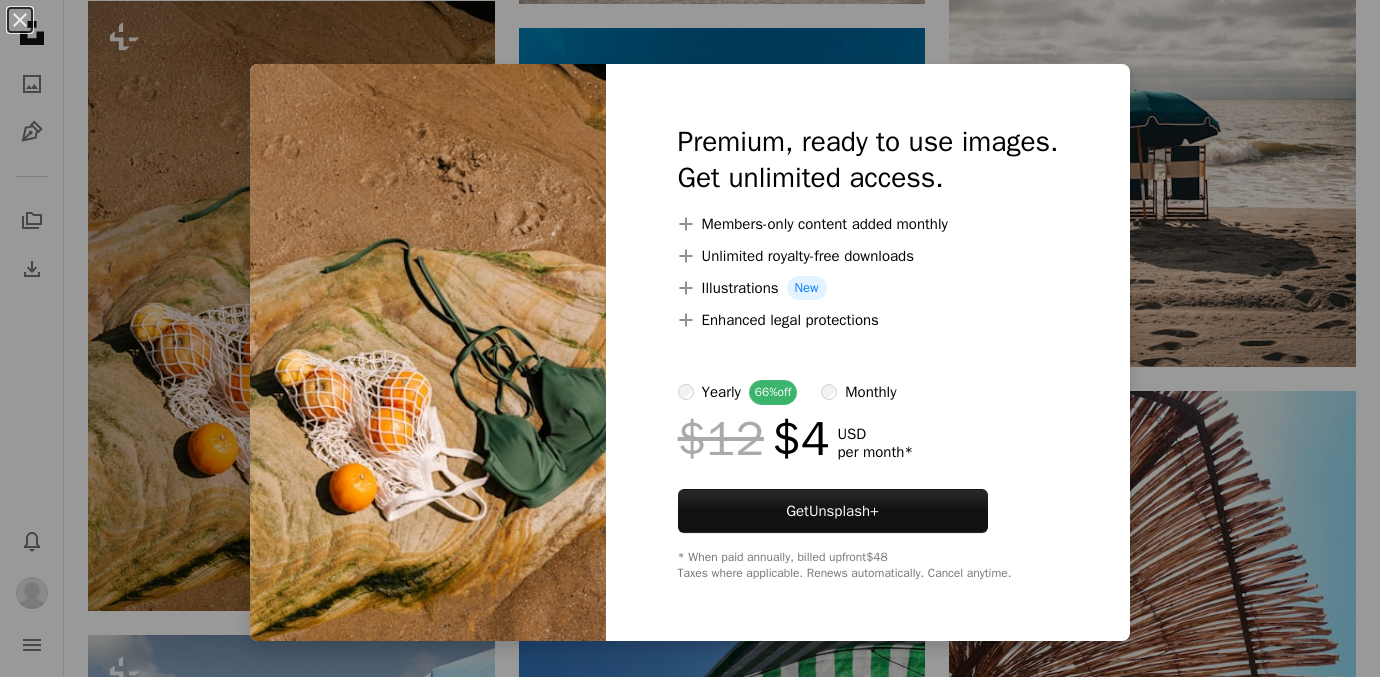 click on "An X shape Premium, ready to use images. Get unlimited access. A plus sign Members-only content added monthly A plus sign Unlimited royalty-free downloads A plus sign Illustrations  New A plus sign Enhanced legal protections yearly 66%  off monthly $12   $4 USD per month * Get  Unsplash+ * When paid annually, billed upfront  $48 Taxes where applicable. Renews automatically. Cancel anytime." at bounding box center [690, 338] 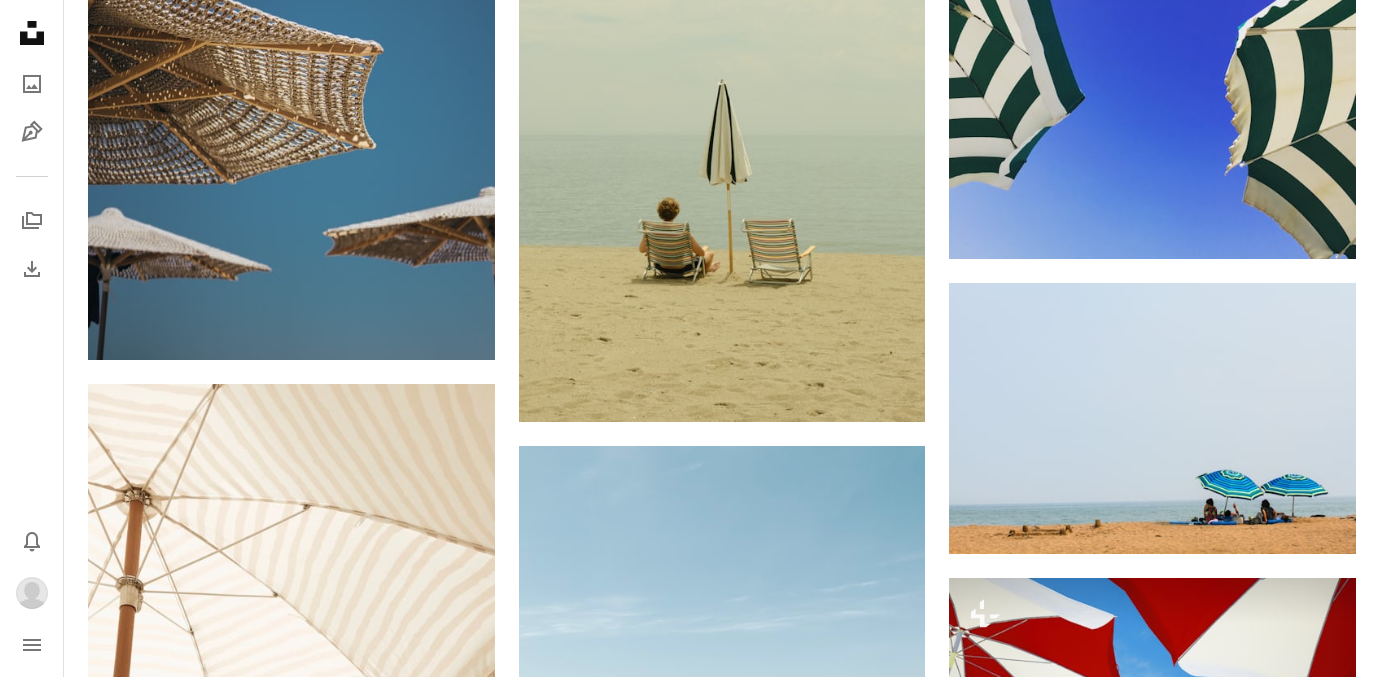scroll, scrollTop: 0, scrollLeft: 0, axis: both 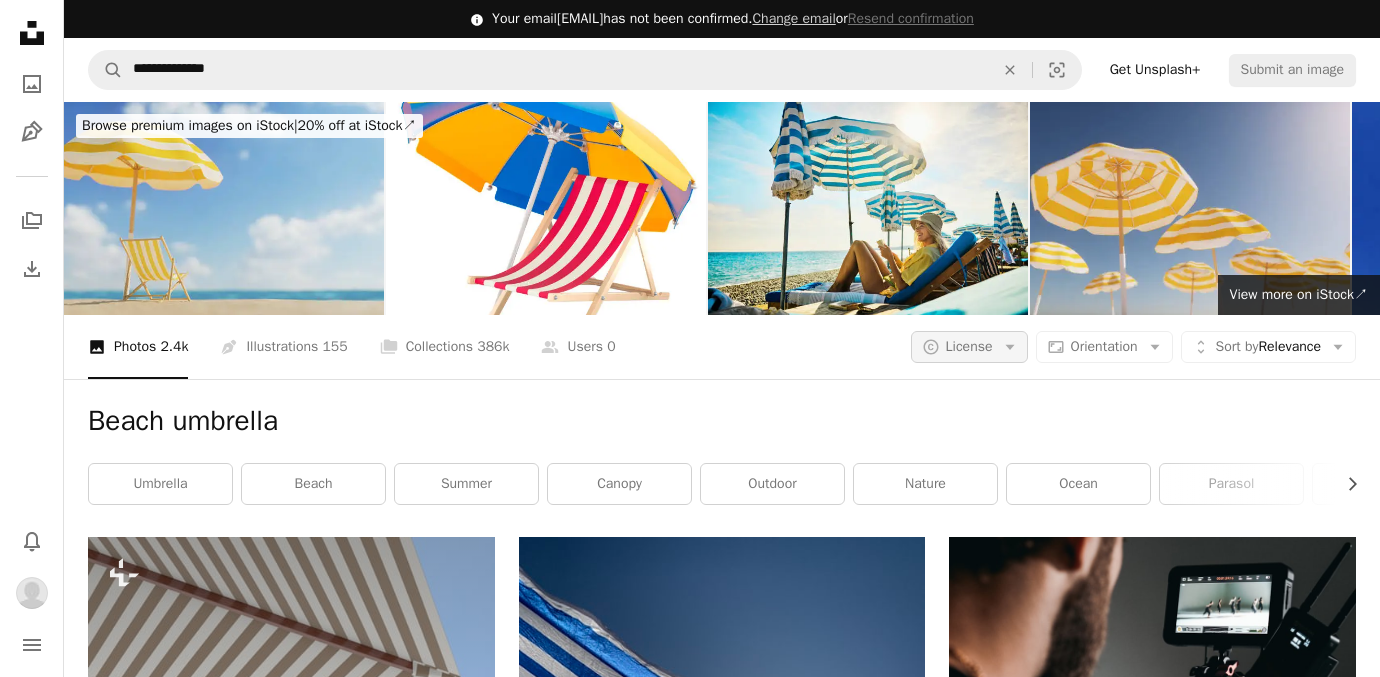 click on "License" at bounding box center (969, 346) 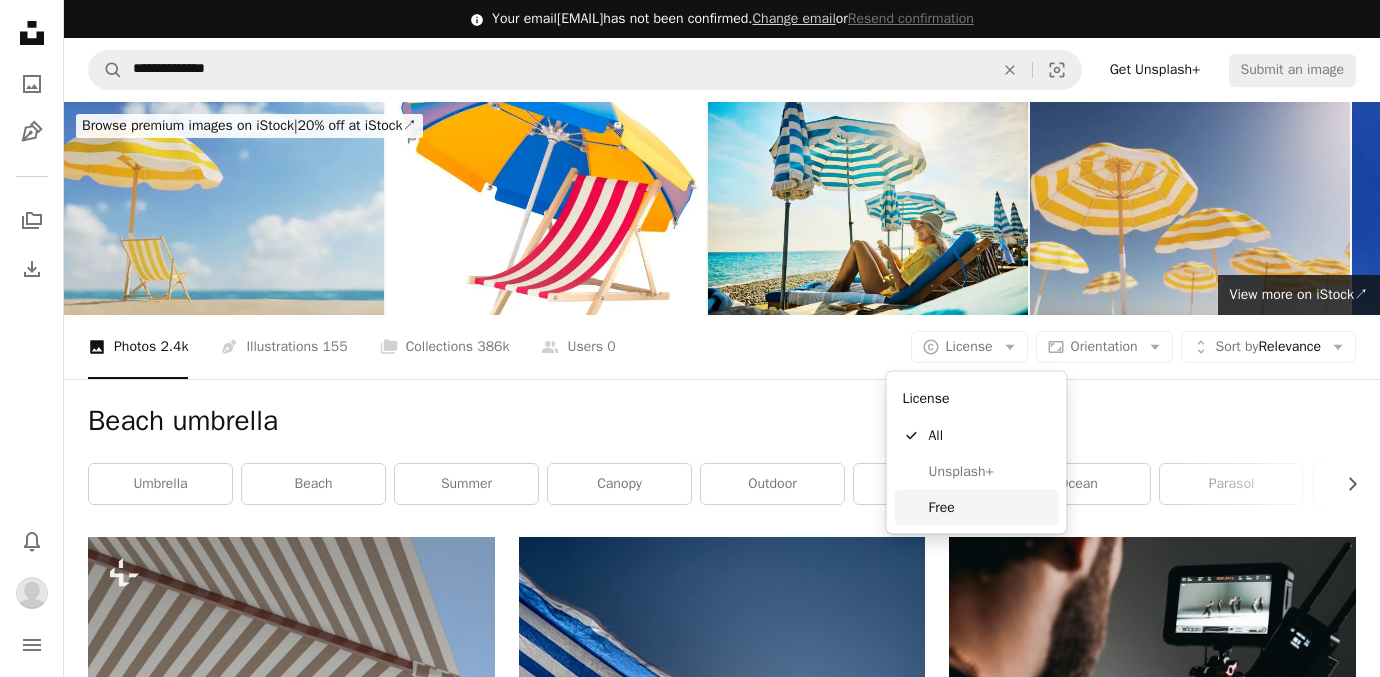click on "Free" at bounding box center (990, 507) 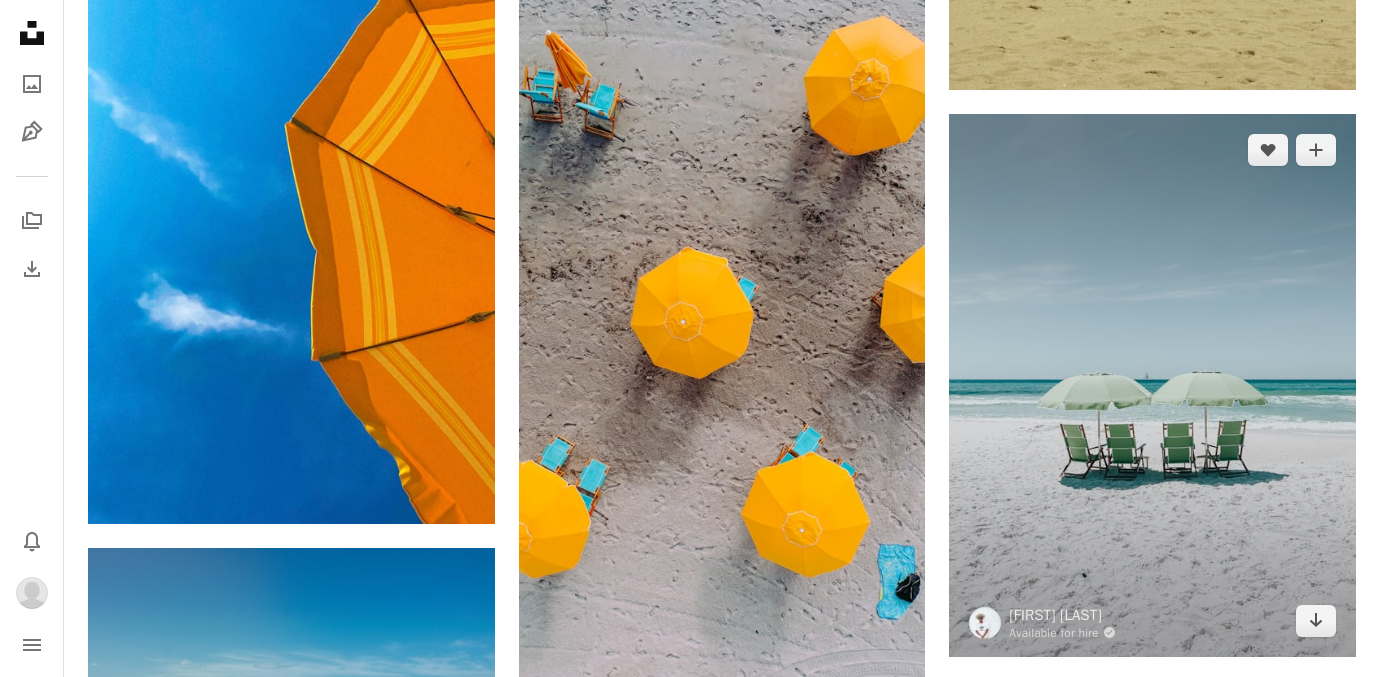 scroll, scrollTop: 2665, scrollLeft: 0, axis: vertical 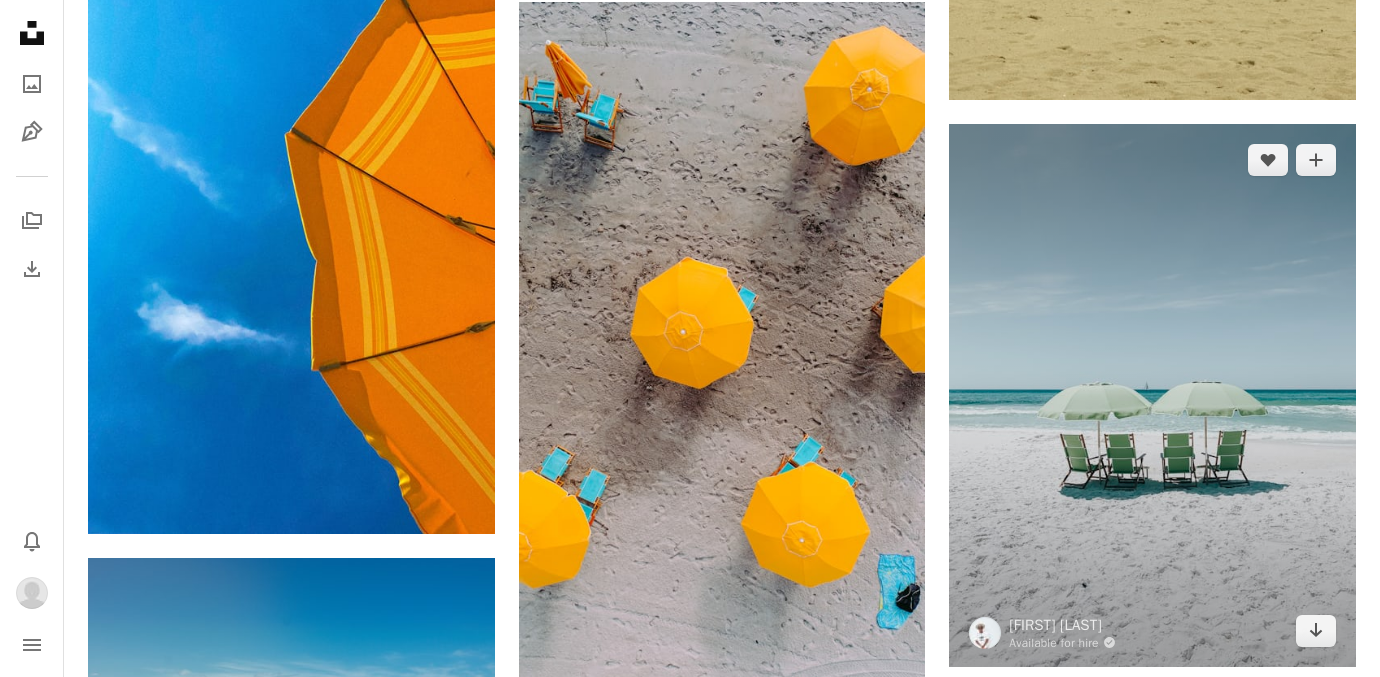 click at bounding box center (1152, 395) 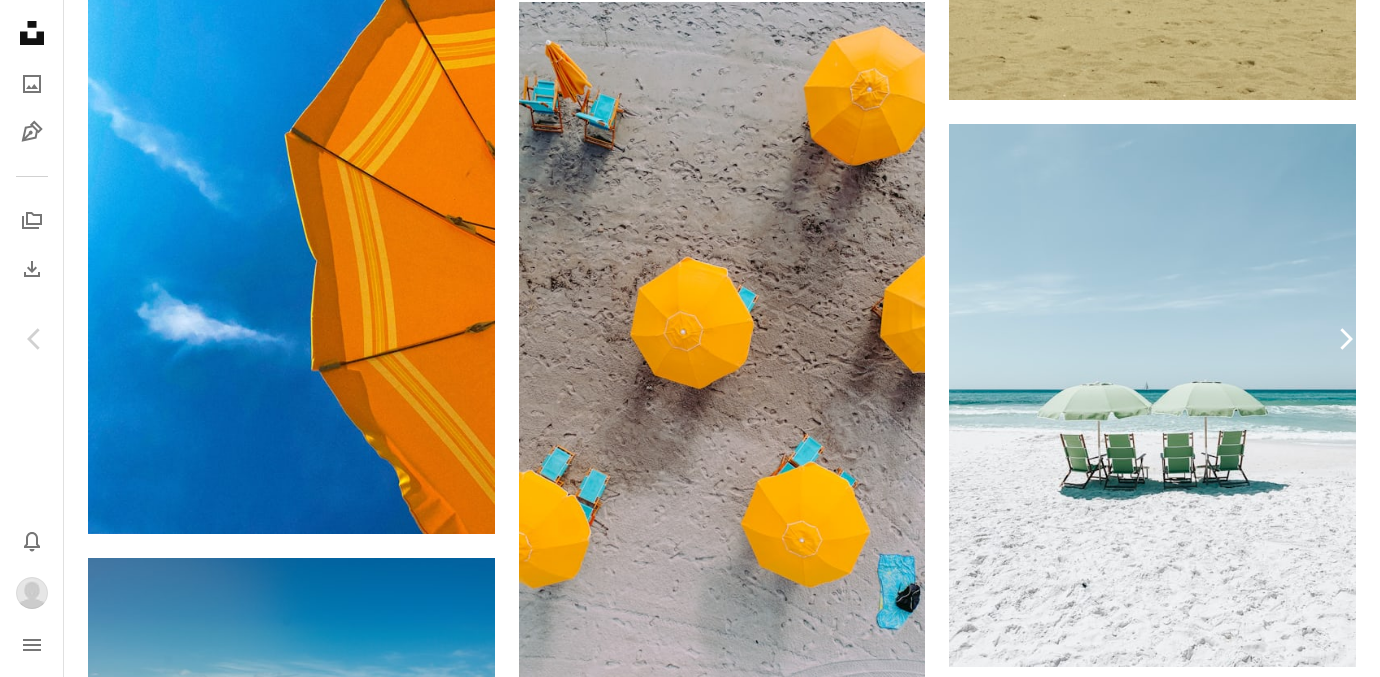 click on "Chevron right" at bounding box center [1345, 339] 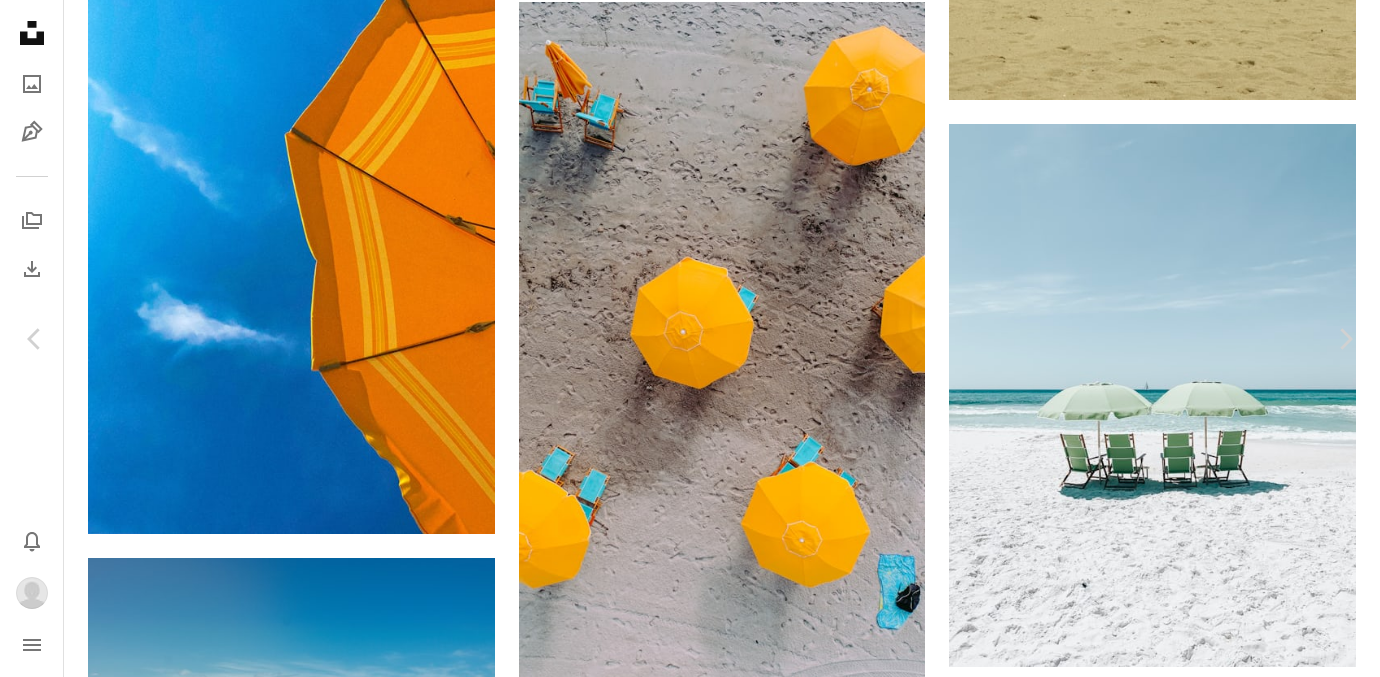 click on "An X shape Chevron left Chevron right [FIRST] [LAST] Available for hire A checkmark inside of a circle A heart A plus sign Download Chevron down Zoom in Views [NUMBER] Downloads [NUMBER] A forward-right arrow Share Info icon Info More Actions Magazine like beach  A map marker [LOCATION], [COUNTRY] Calendar outlined Published on  [MONTH] [DAY], [YEAR] Camera NIKON CORPORATION, NIKON D7200 Safety Free to use under the  Unsplash License beach sea summer plant grey furniture boat vehicle chair vacation transportation tropical outdoors coast tent bench [COUNTRY] shoreline canopy patio umbrella Browse premium related images on iStock  |  Save 20% with code UNSPLASH20 View more on iStock  ↗ Related images A heart A plus sign [FIRST] [LAST] Available for hire A checkmark inside of a circle Arrow pointing down A heart A plus sign [FIRST] [LAST] Available for hire A checkmark inside of a circle Arrow pointing down A heart A plus sign [FIRST] [LAST] Arrow pointing down A heart A plus sign [FIRST] [LAST] A heart For" at bounding box center [690, 5246] 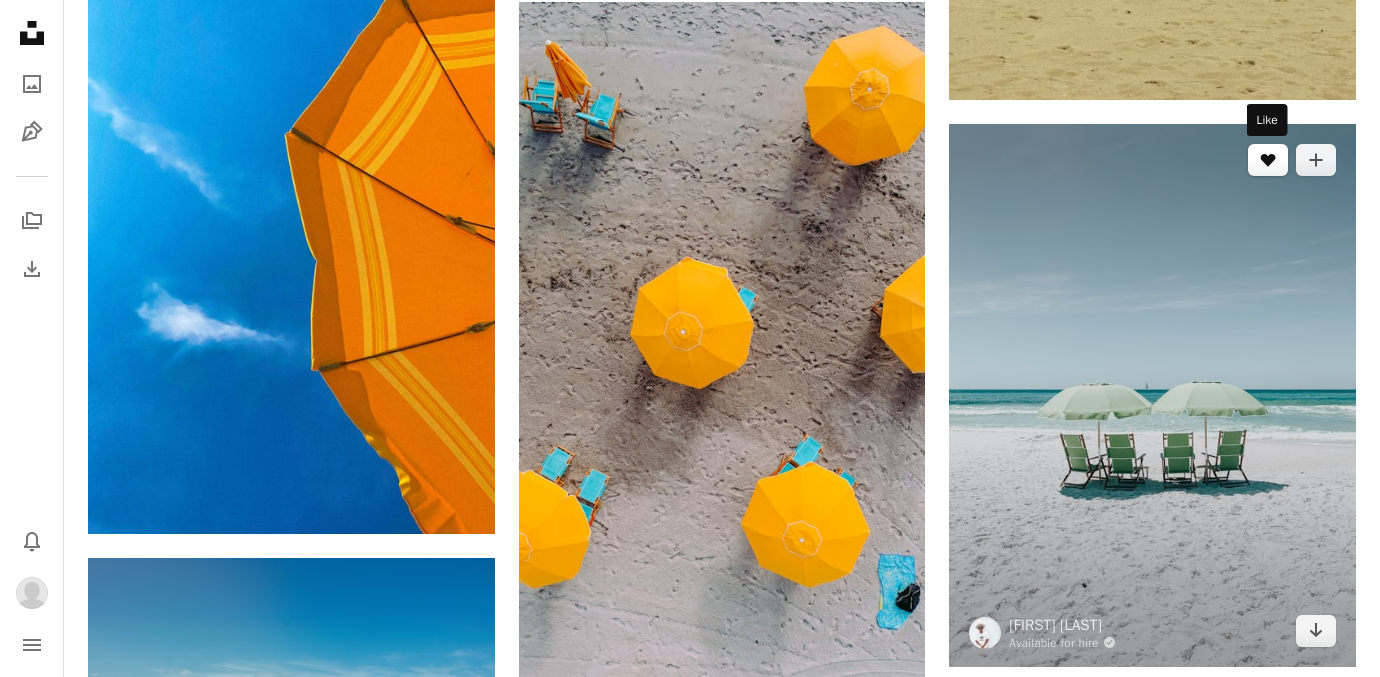 click on "A heart" at bounding box center [1268, 160] 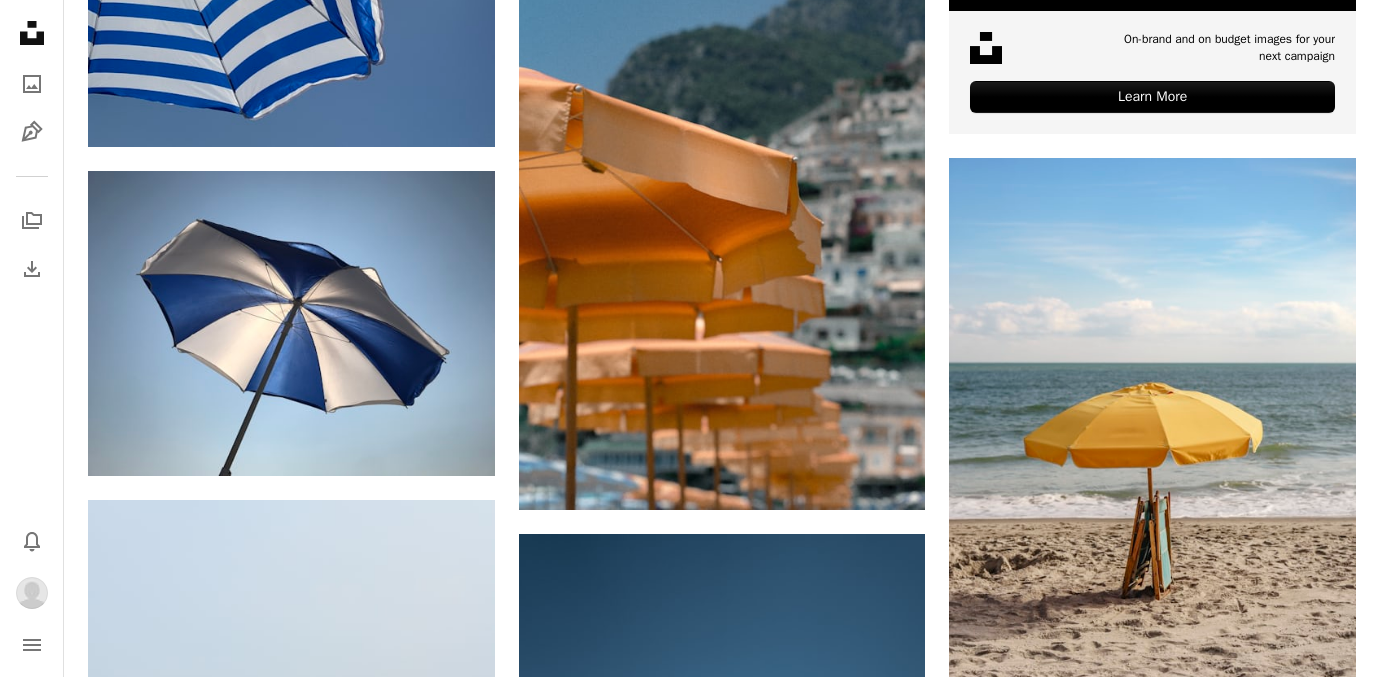scroll, scrollTop: 0, scrollLeft: 0, axis: both 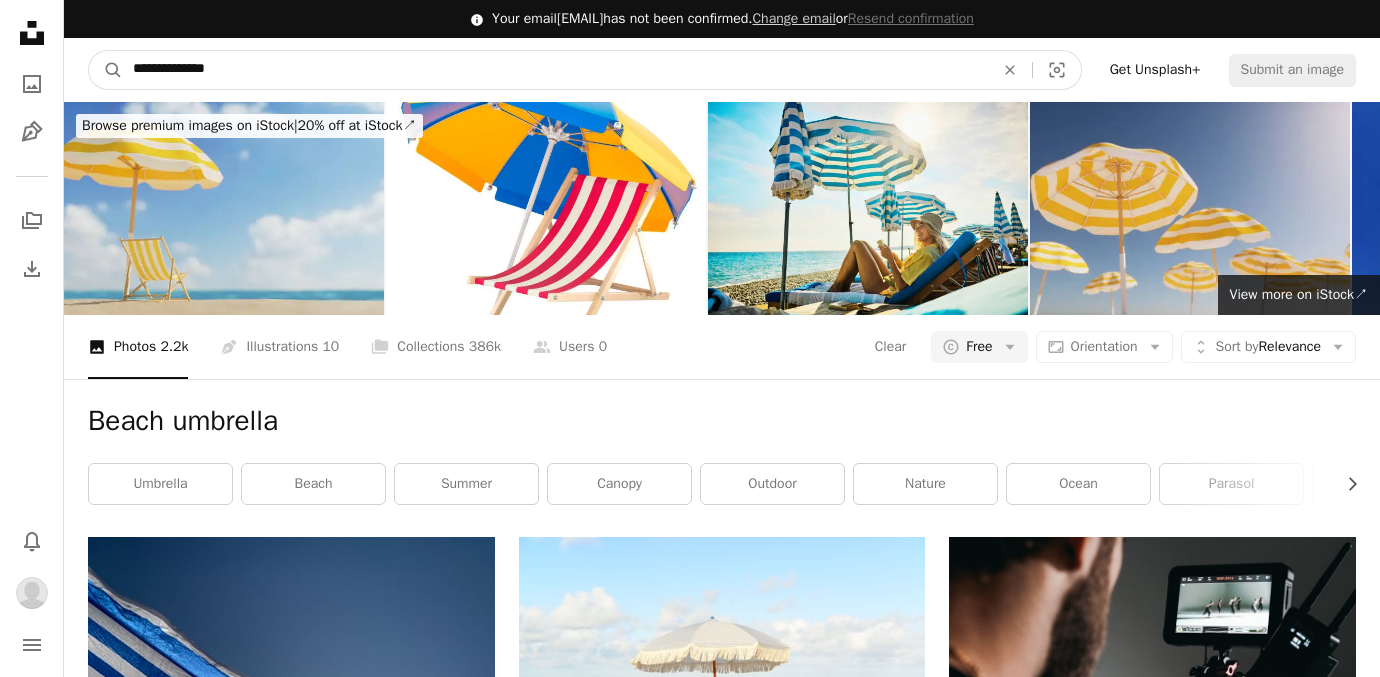 drag, startPoint x: 357, startPoint y: 73, endPoint x: 62, endPoint y: 68, distance: 295.04236 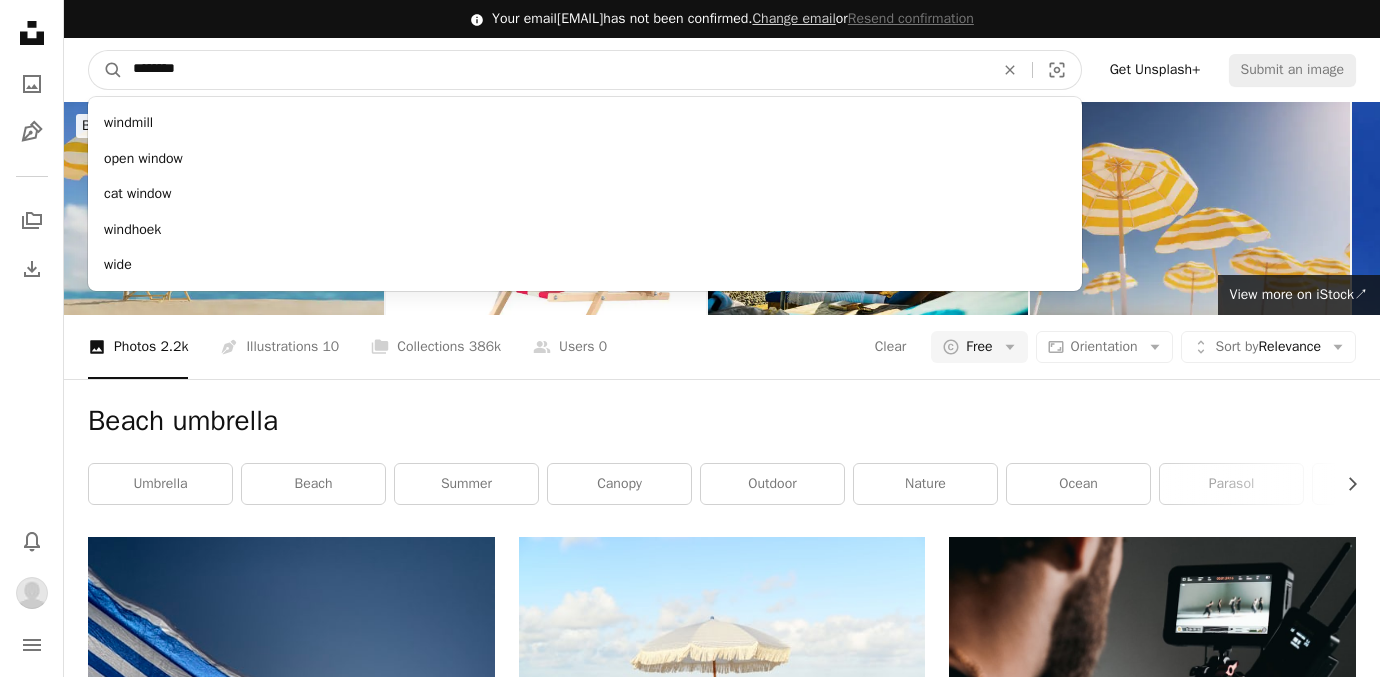 type on "*********" 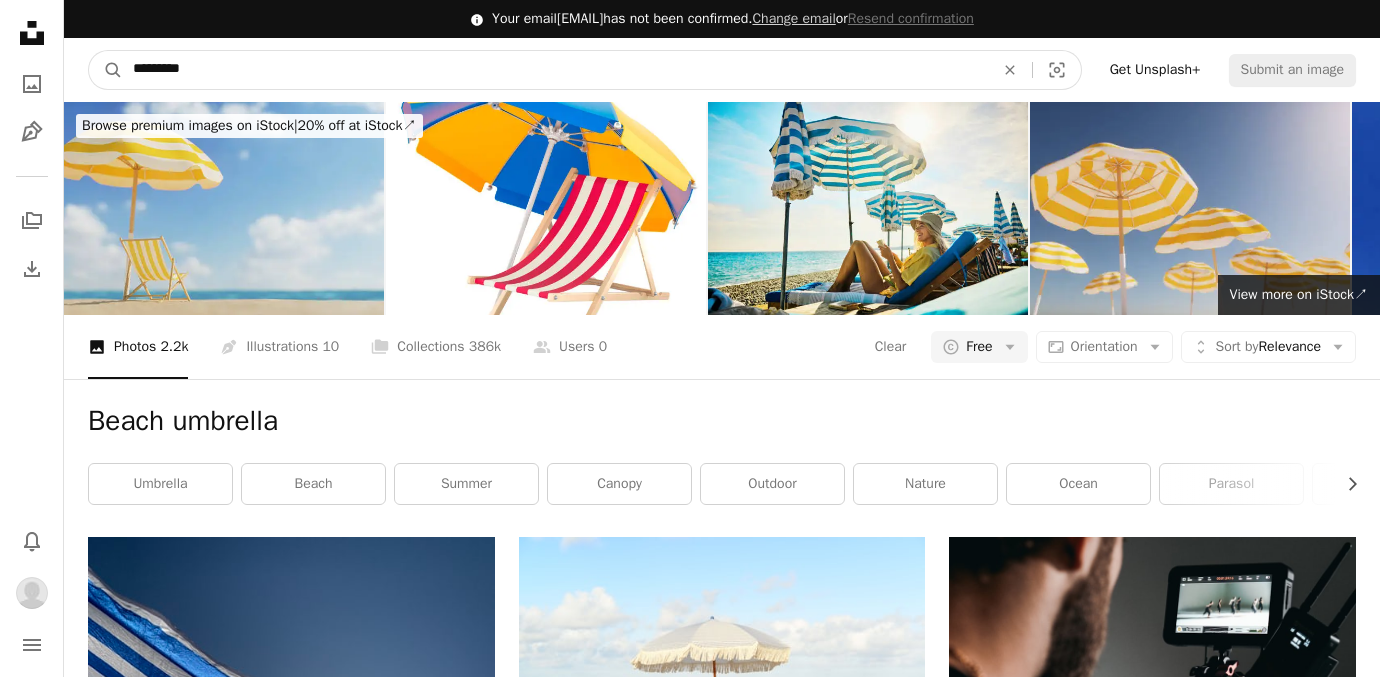 click on "A magnifying glass" at bounding box center [106, 70] 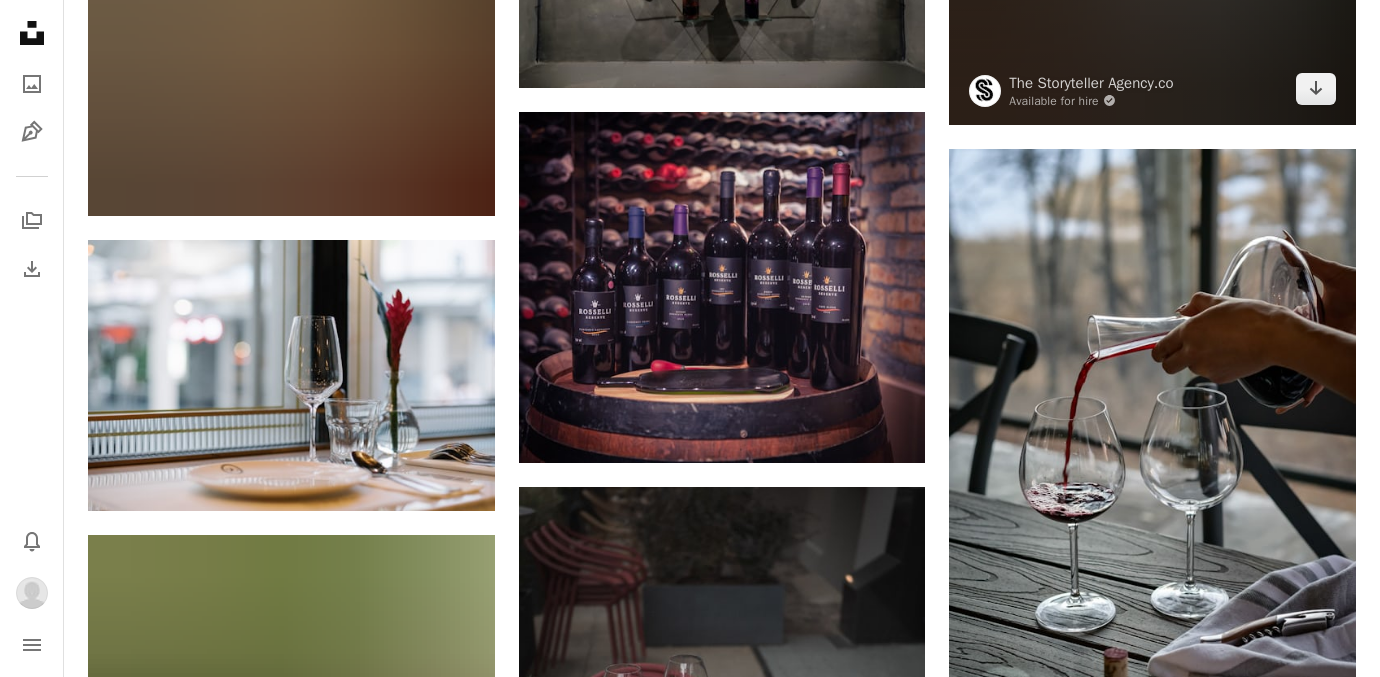 scroll, scrollTop: 2380, scrollLeft: 0, axis: vertical 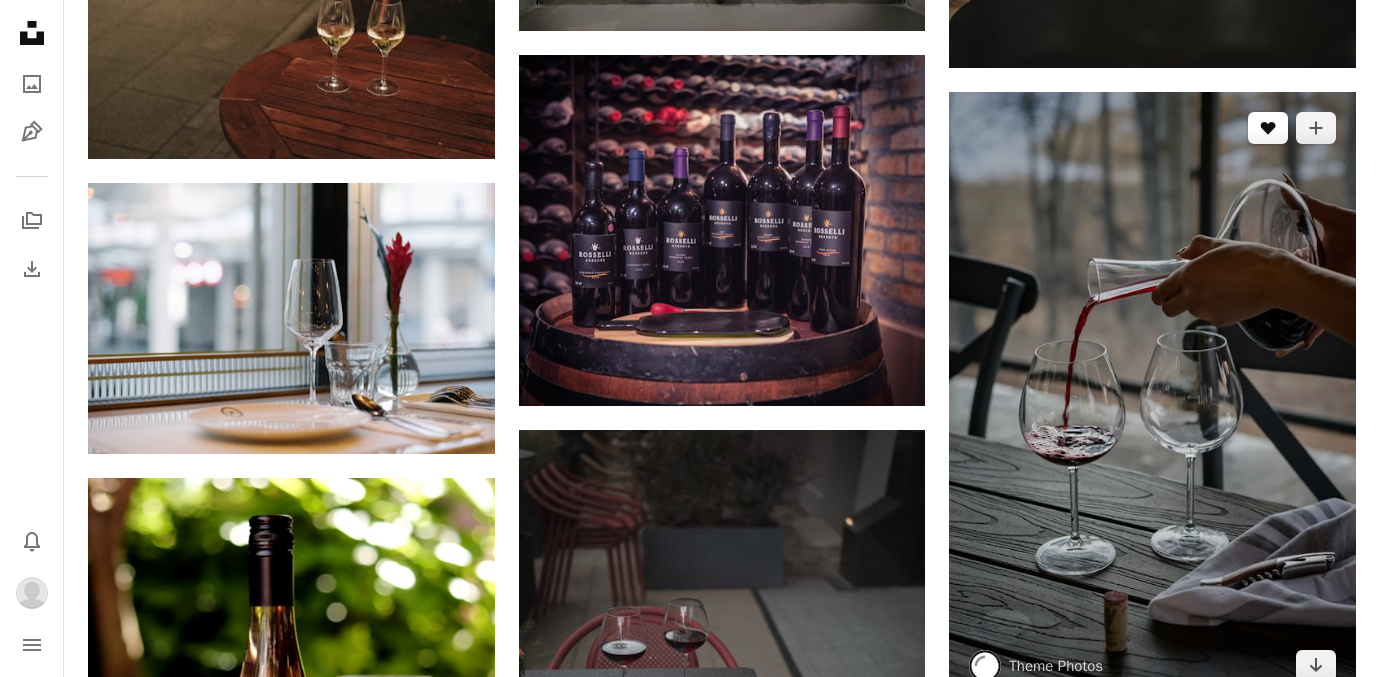 click on "A heart" at bounding box center (1268, 128) 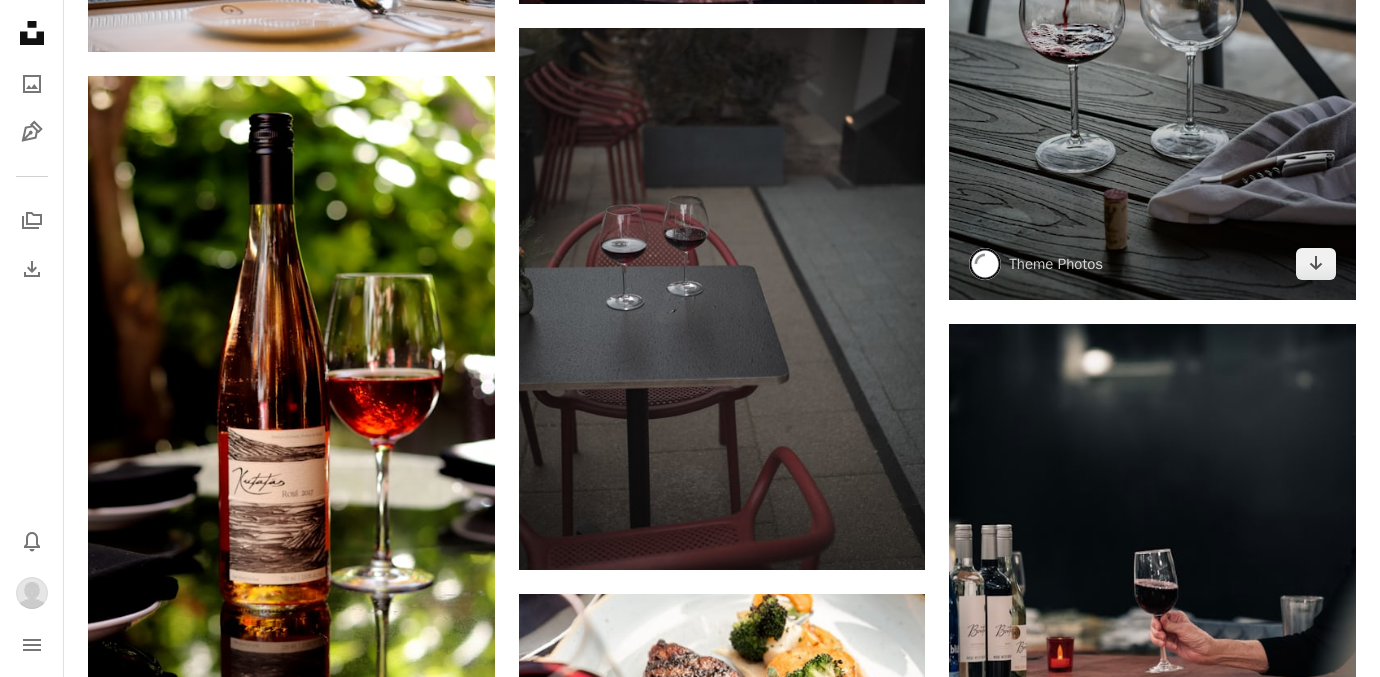 scroll, scrollTop: 2743, scrollLeft: 0, axis: vertical 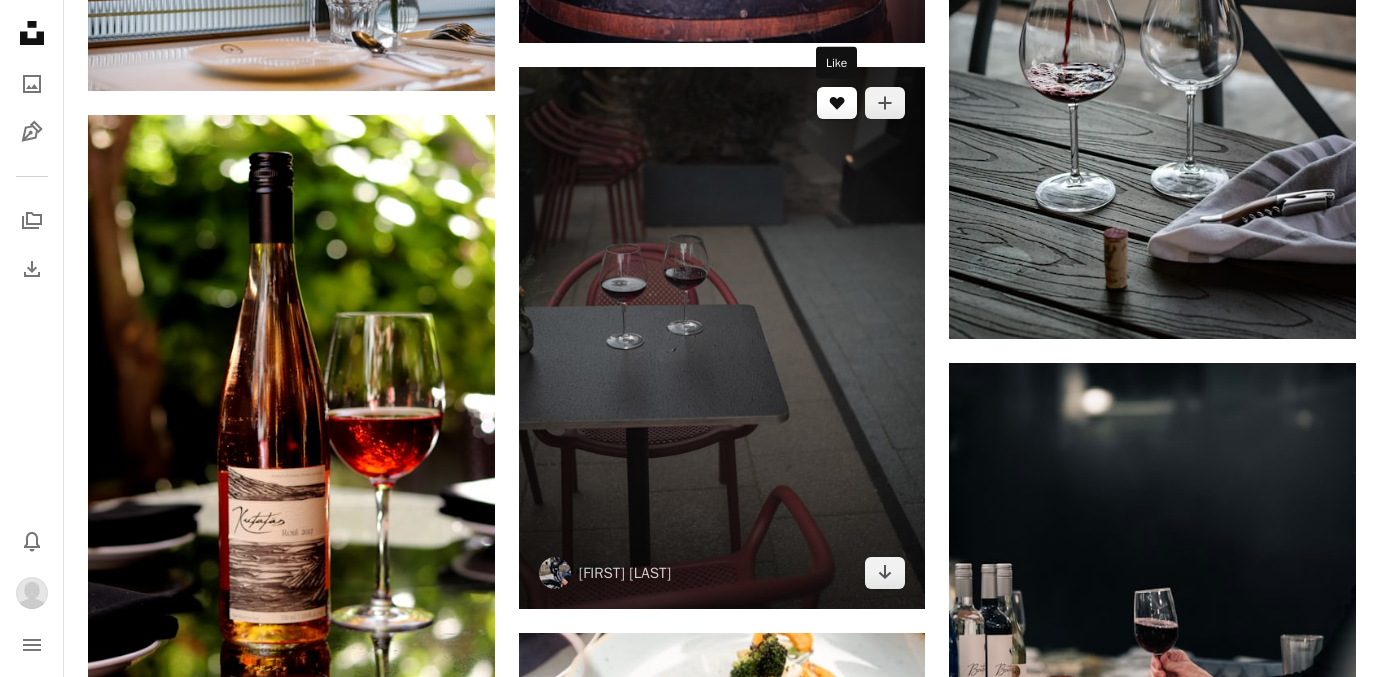 click 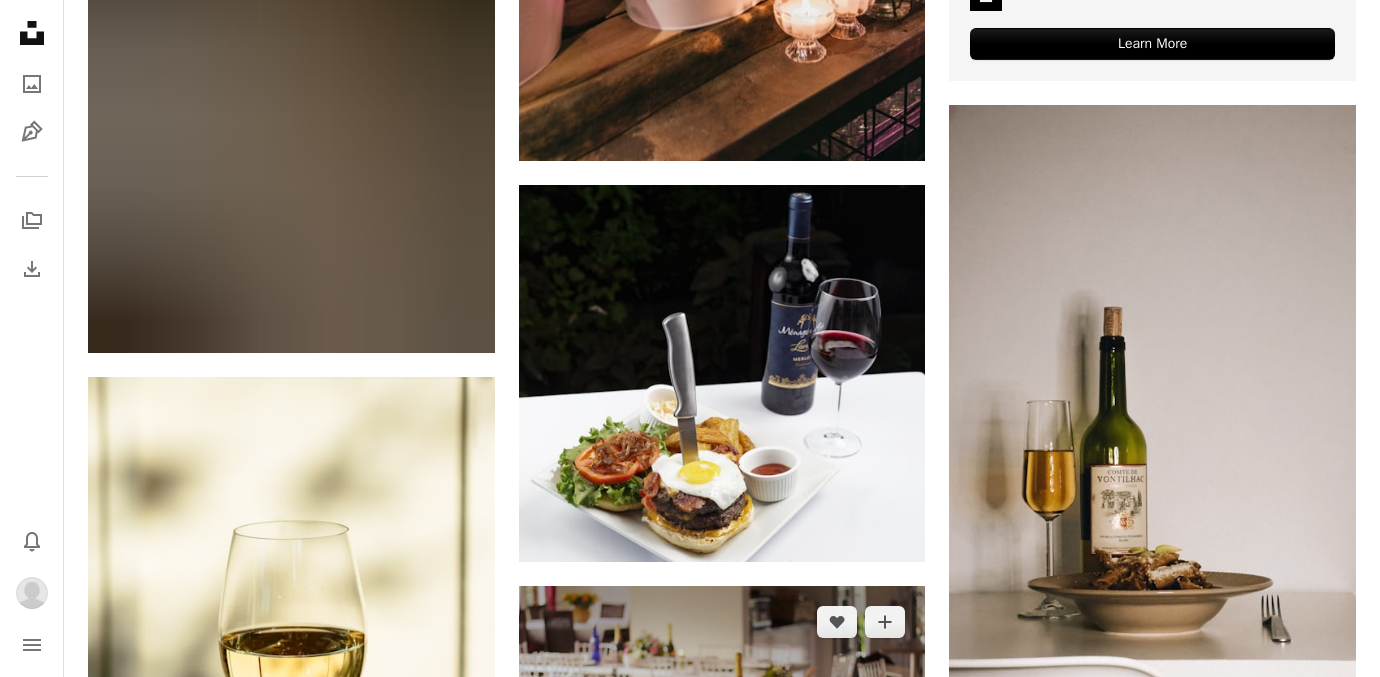 scroll, scrollTop: 1015, scrollLeft: 0, axis: vertical 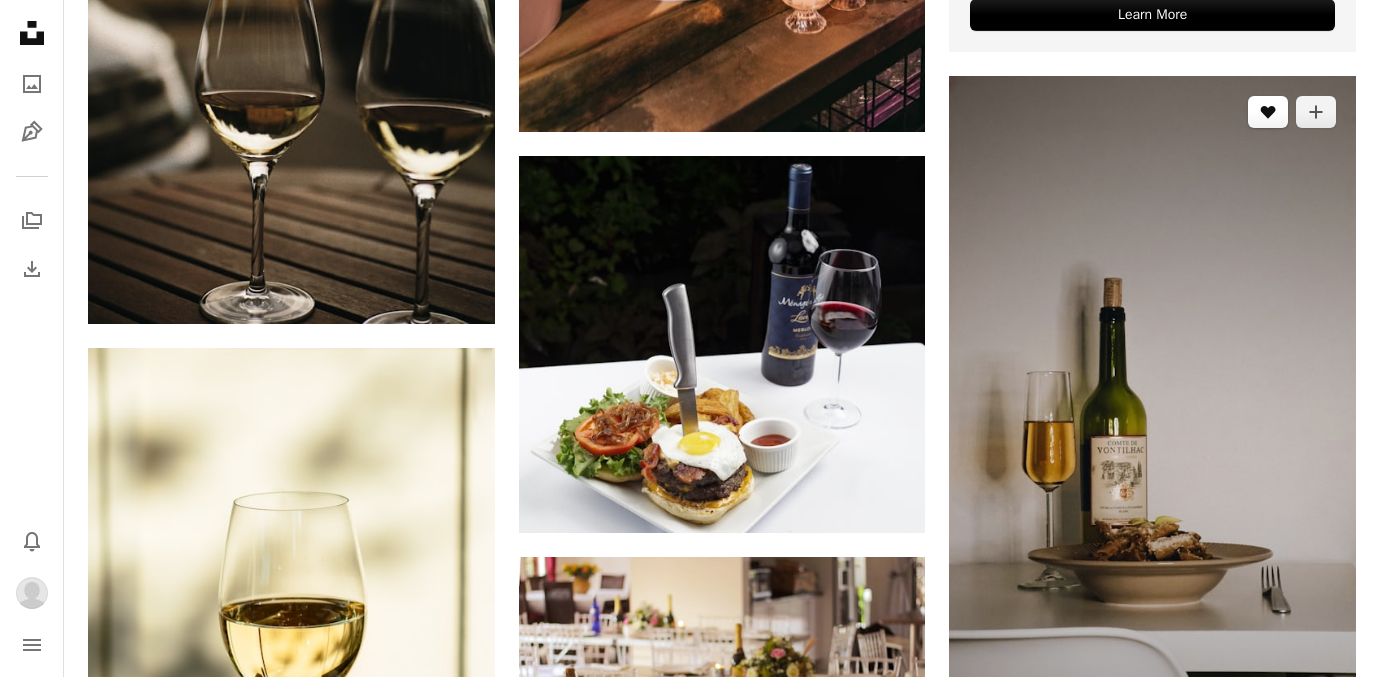 click on "A heart" 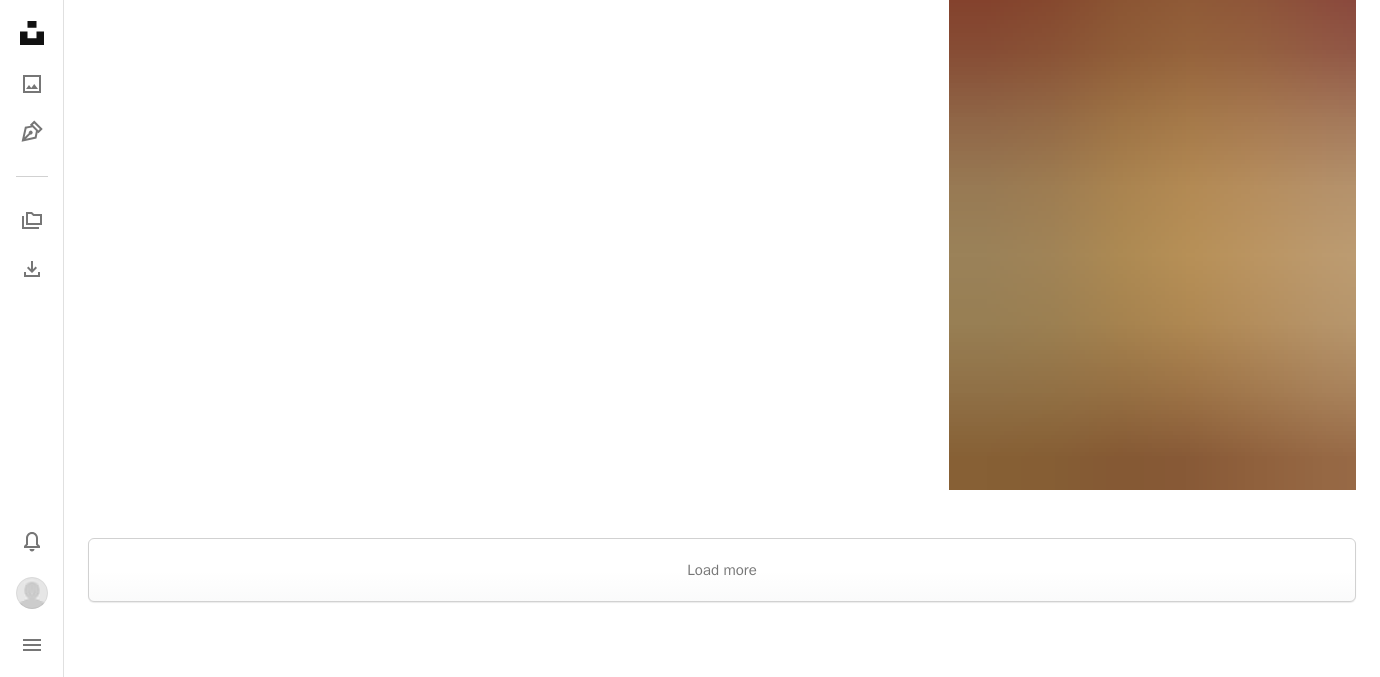 scroll, scrollTop: 3885, scrollLeft: 0, axis: vertical 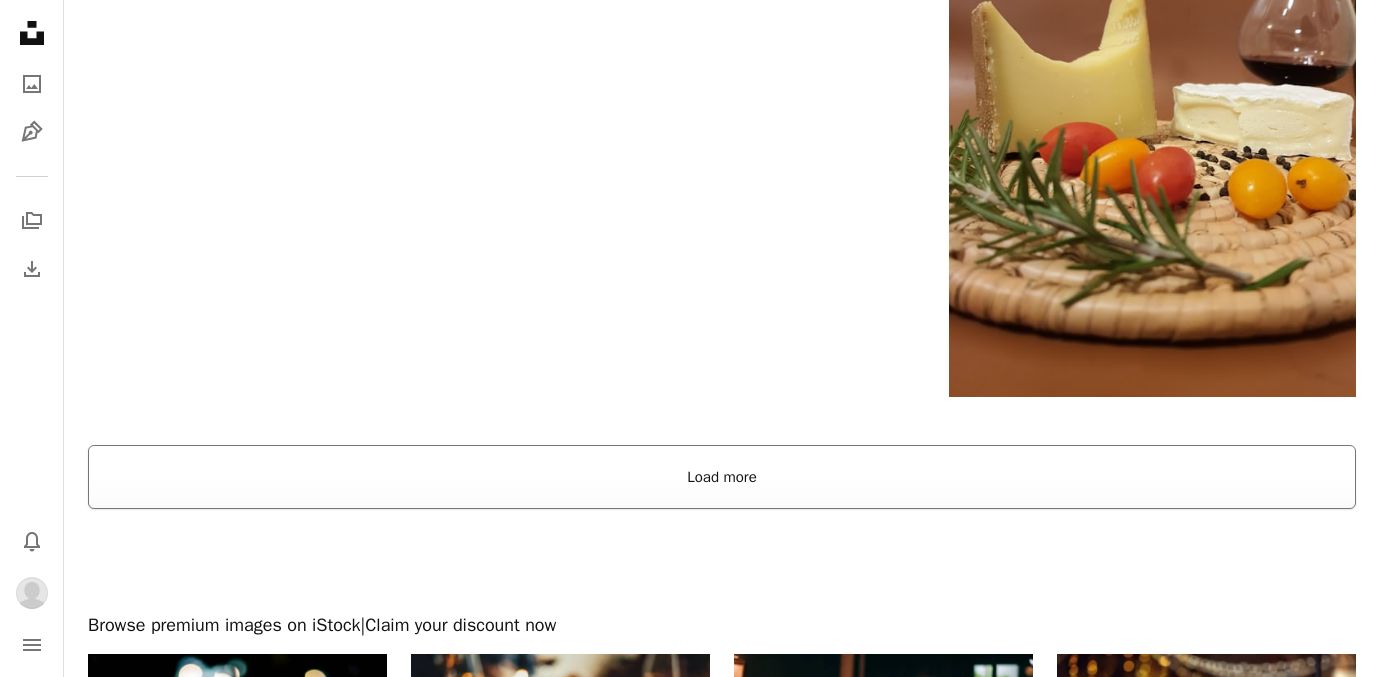 click on "Load more" at bounding box center [722, 477] 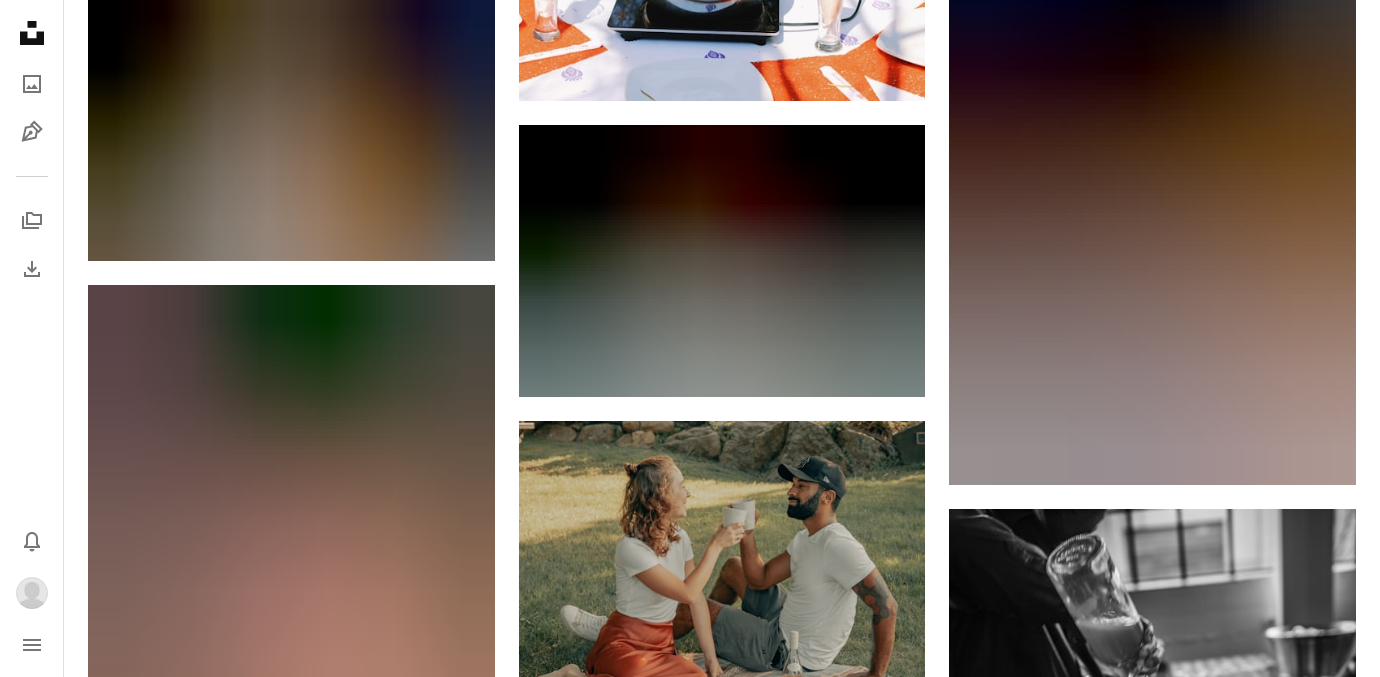 scroll, scrollTop: 4458, scrollLeft: 0, axis: vertical 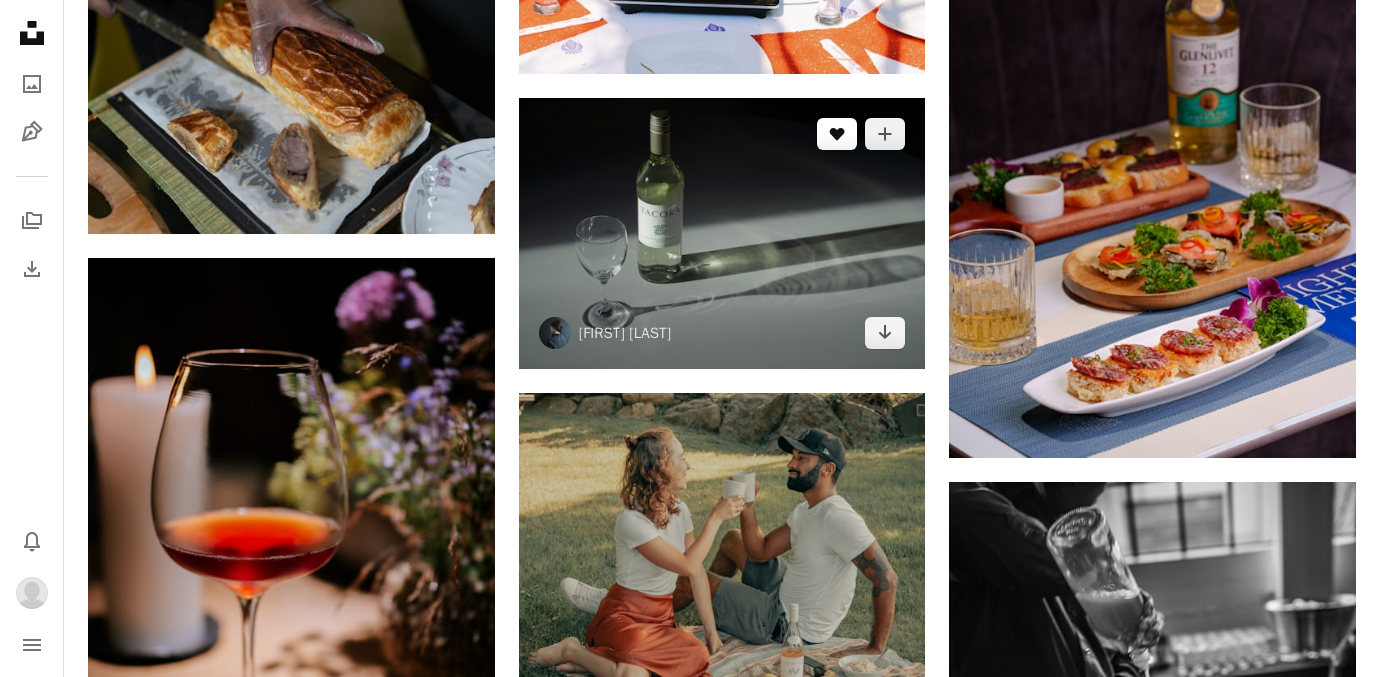 click on "A heart" 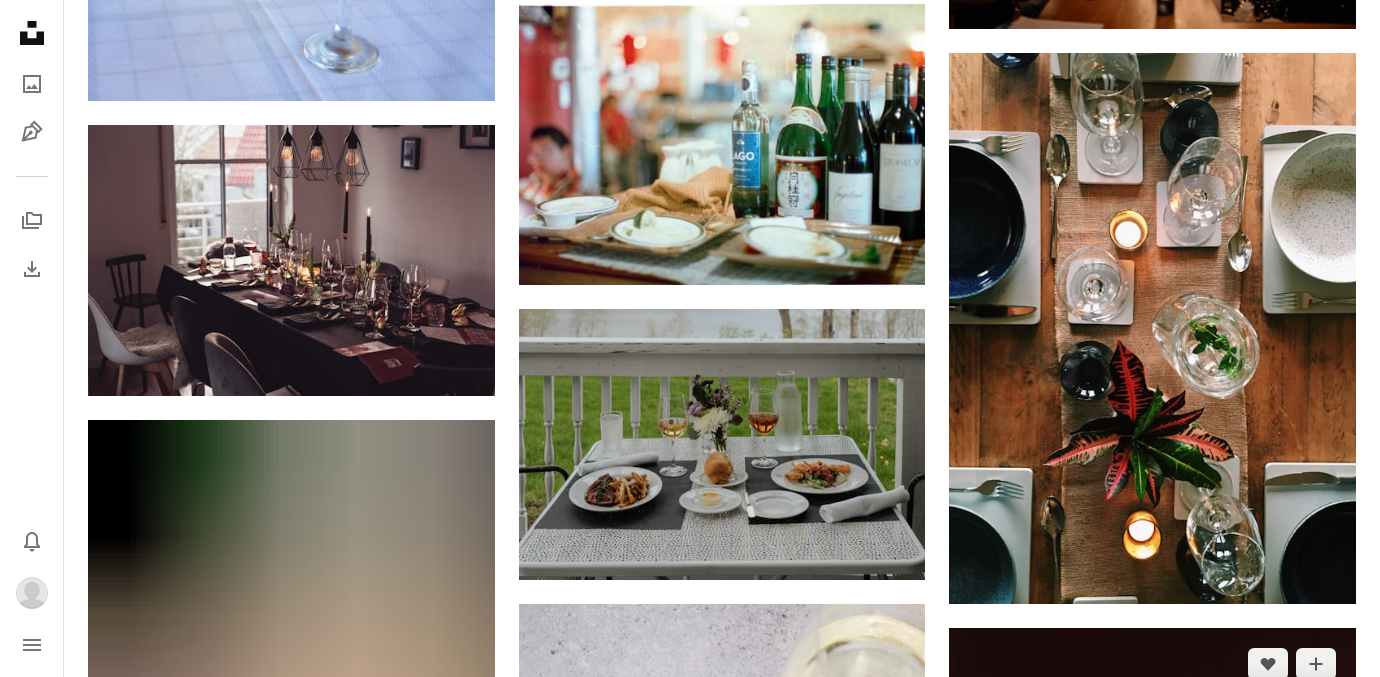 scroll, scrollTop: 6108, scrollLeft: 0, axis: vertical 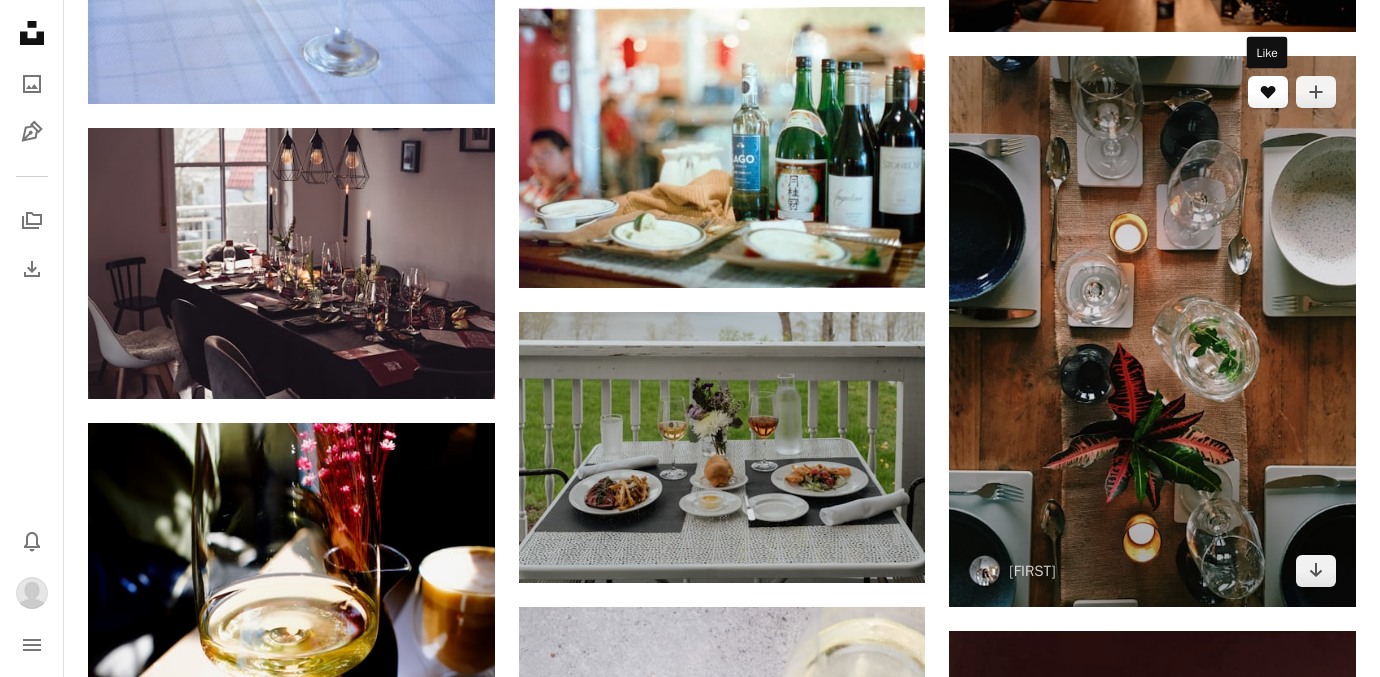 click 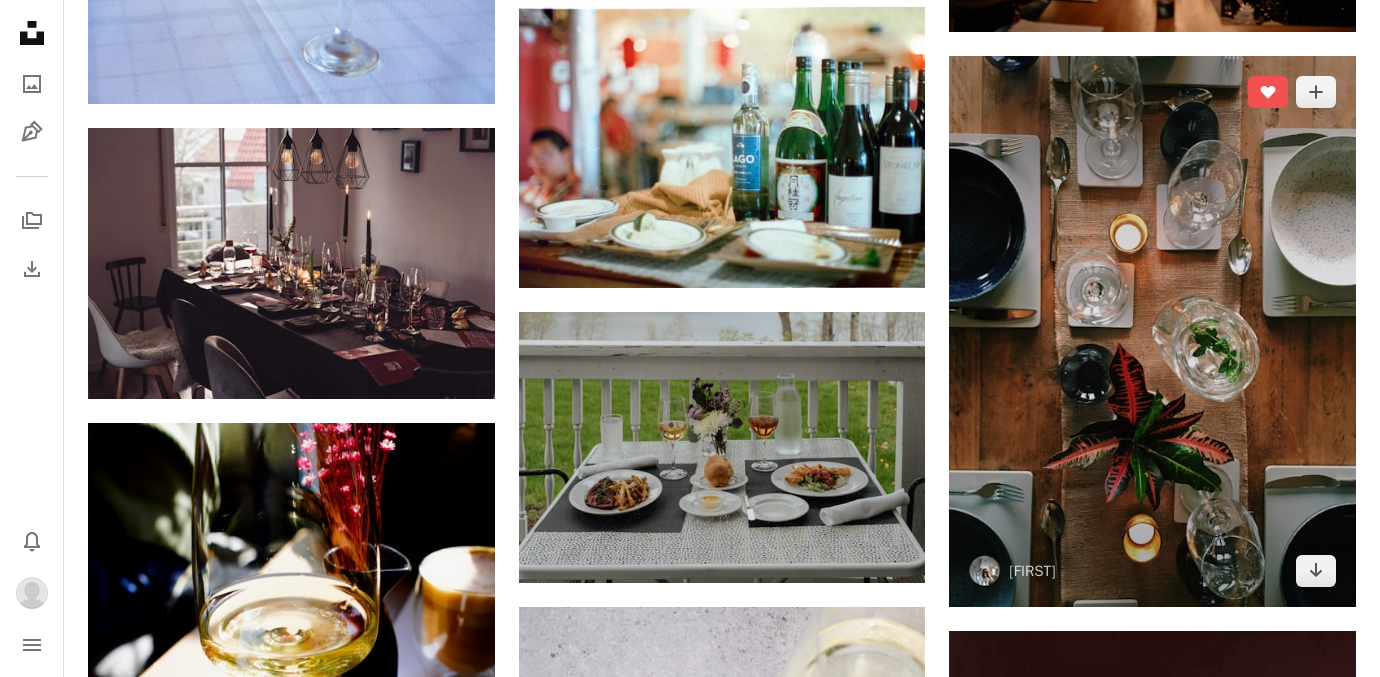 click at bounding box center [1152, 331] 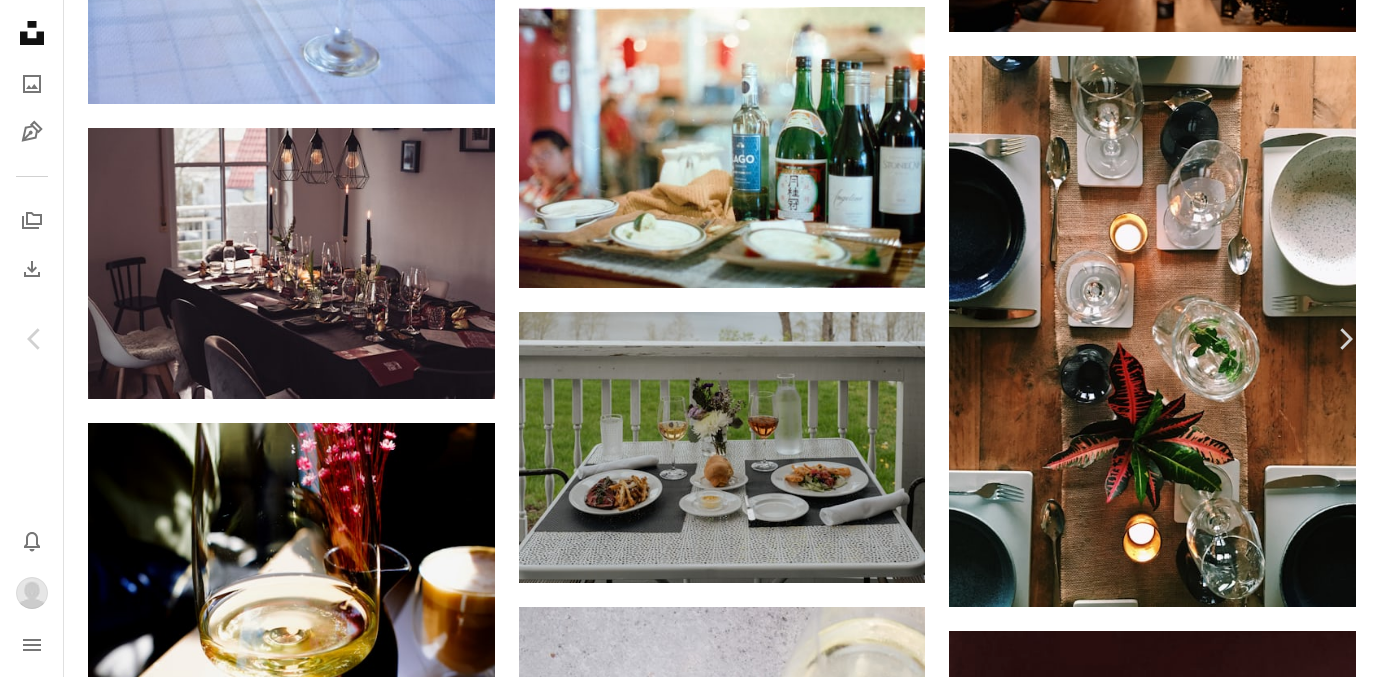 scroll, scrollTop: 1851, scrollLeft: 0, axis: vertical 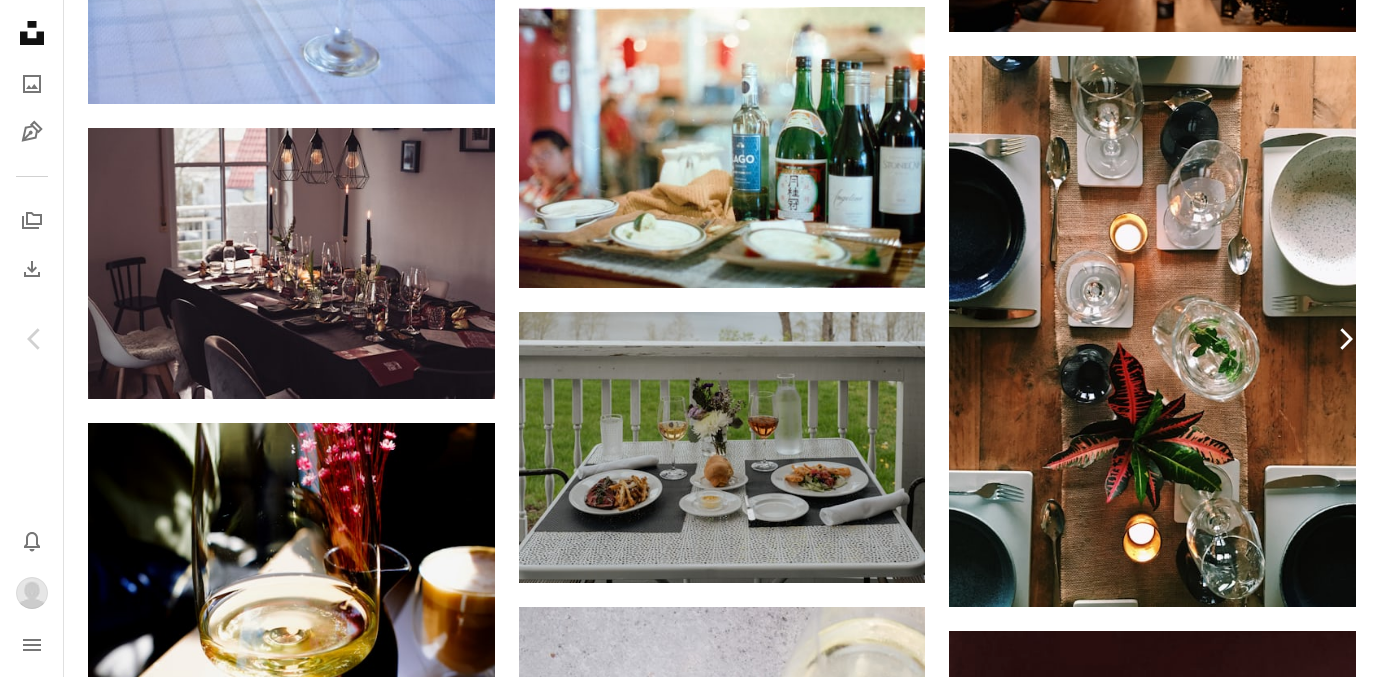 click on "Chevron right" at bounding box center [1345, 339] 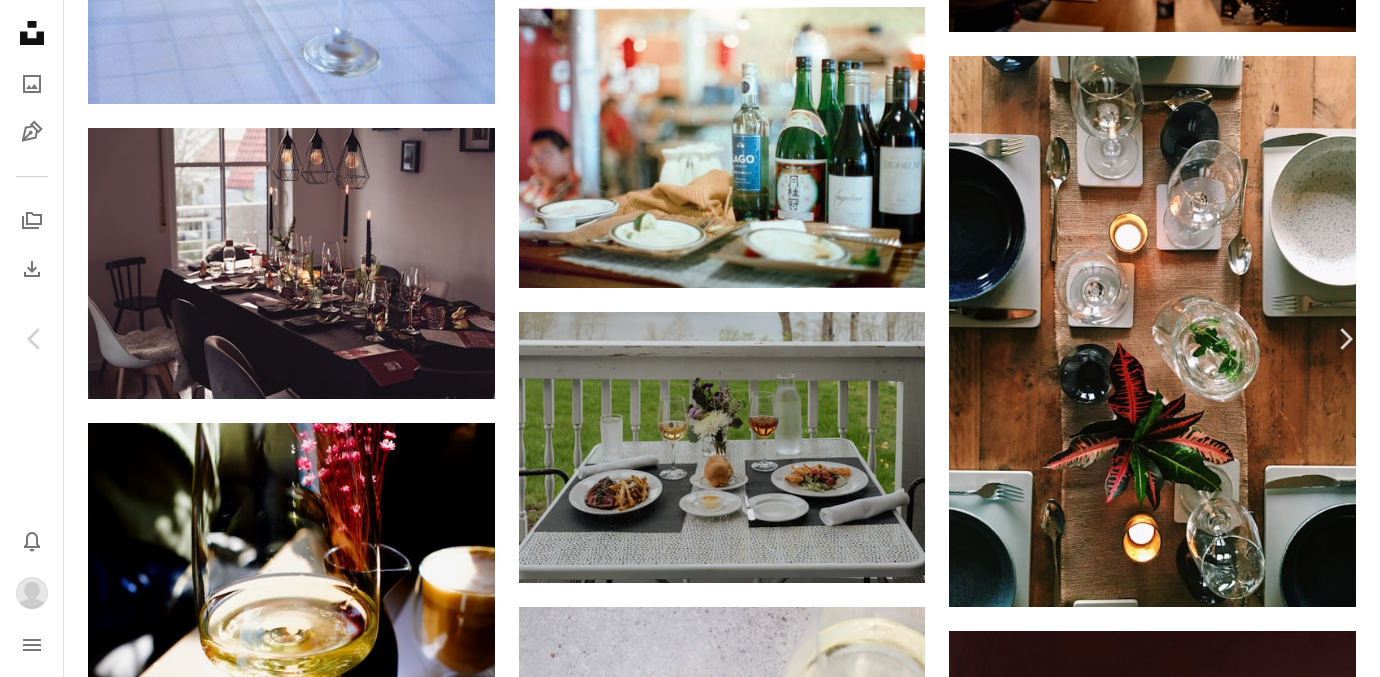 click on "An X shape Chevron left Chevron right [FIRST] [LAST] [USERNAME] A heart A plus sign DownloadChevron down Zoom in Views [NUMBER] Downloads [NUMBER] A forward-right arrow Share Info icon Info More Actions A map marker [LOCATION], [COUNTRY] Calendar outlined Published on  [MONTH] [DAY], [YEAR] Camera SONY, ILCE-7M3 Safety Free to use under the  Unsplash License interior design interior table wine dinner style lunch evening dining table mood dining room board dining interior decor feast vino wein stil furniture farm Browse premium related images on iStock  |  Save 20% with code UNSPLASH20 View more on iStock  ↗ Related images A heart A plus sign [FIRST] [LAST] Available for hire A checkmark inside of a circle Arrow pointing down Plus sign for Unsplash+ A heart A plus sign Getty Images For  Unsplash+ A lock Download A heart A plus sign [FIRST] [LAST] Available for hire A checkmark inside of a circle Arrow pointing down A heart A plus sign [FIRST] [LAST] Available for hire A checkmark inside of a circle Arrow pointing down" at bounding box center (690, 4912) 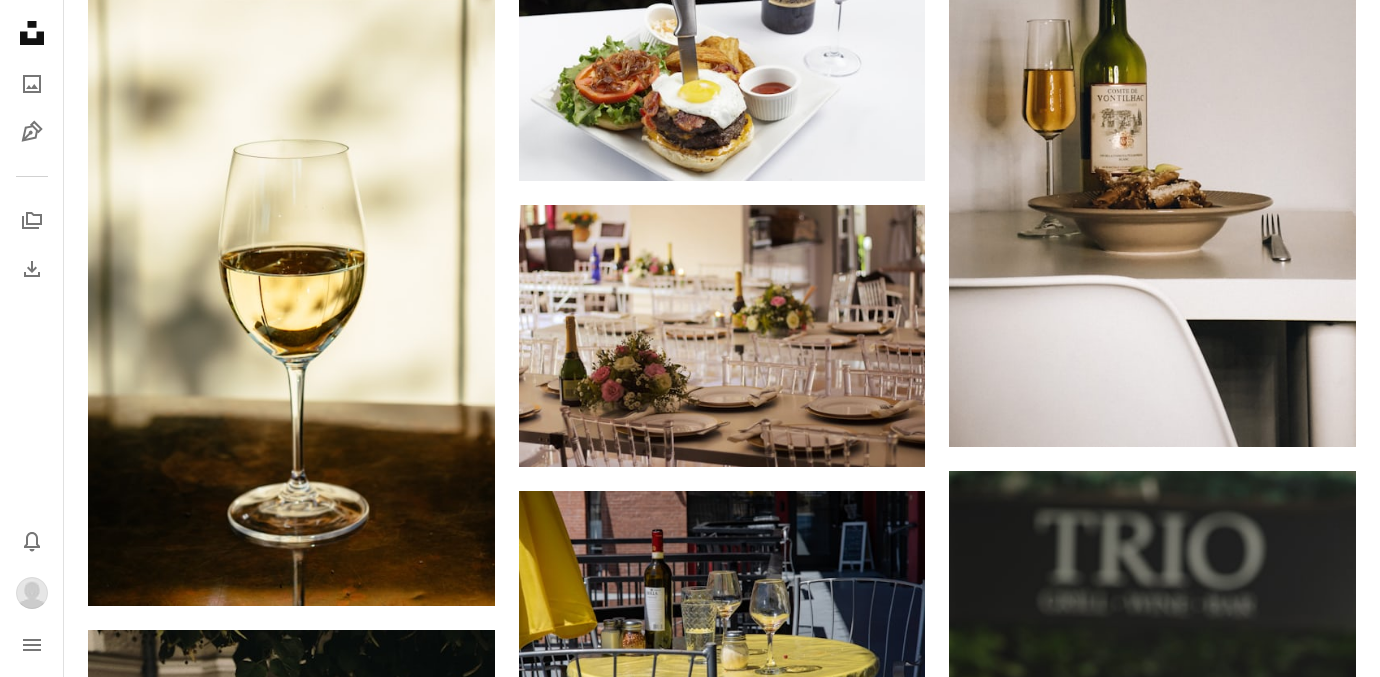 scroll, scrollTop: 0, scrollLeft: 0, axis: both 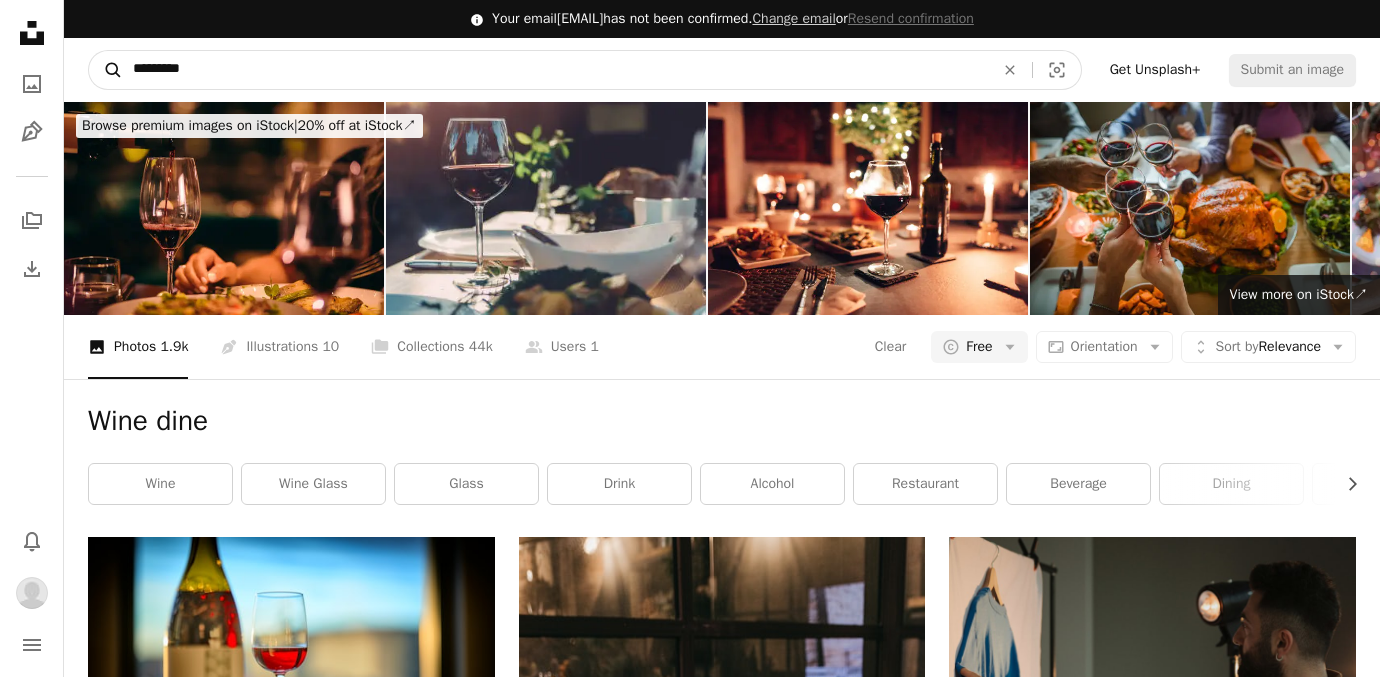 drag, startPoint x: 204, startPoint y: 67, endPoint x: 108, endPoint y: 67, distance: 96 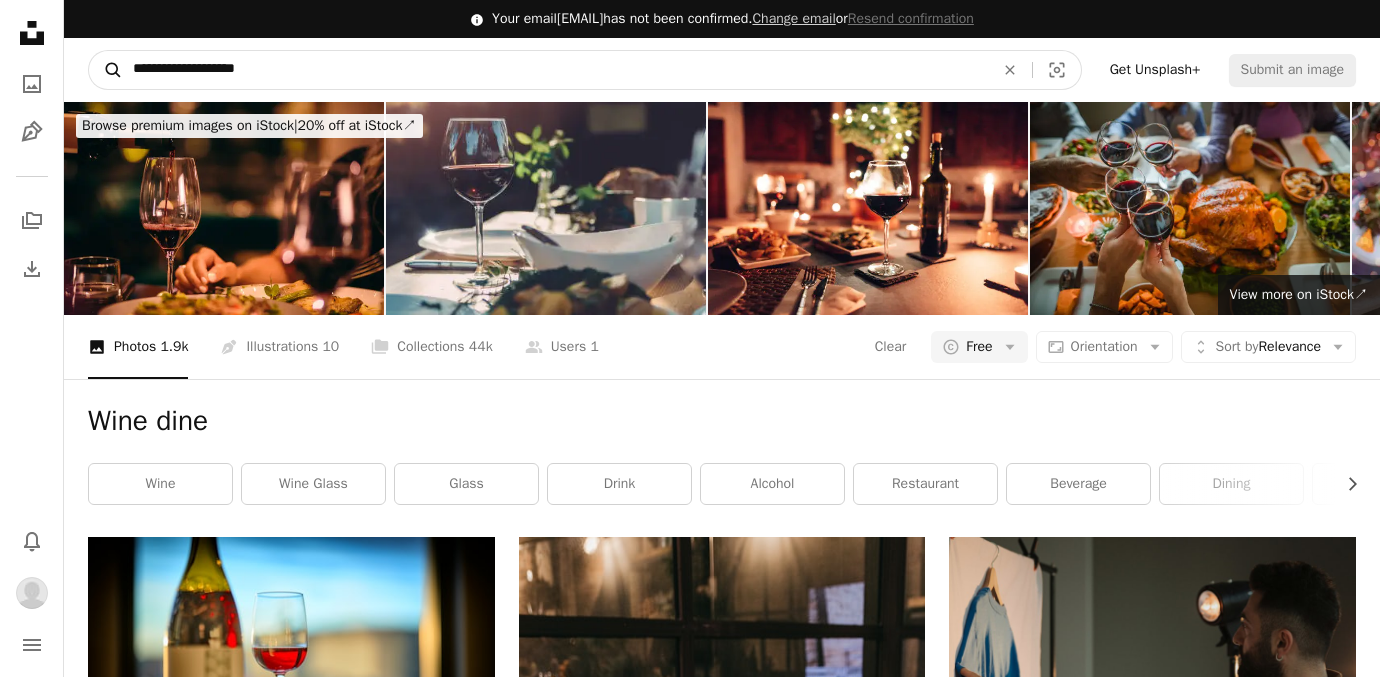 type on "**********" 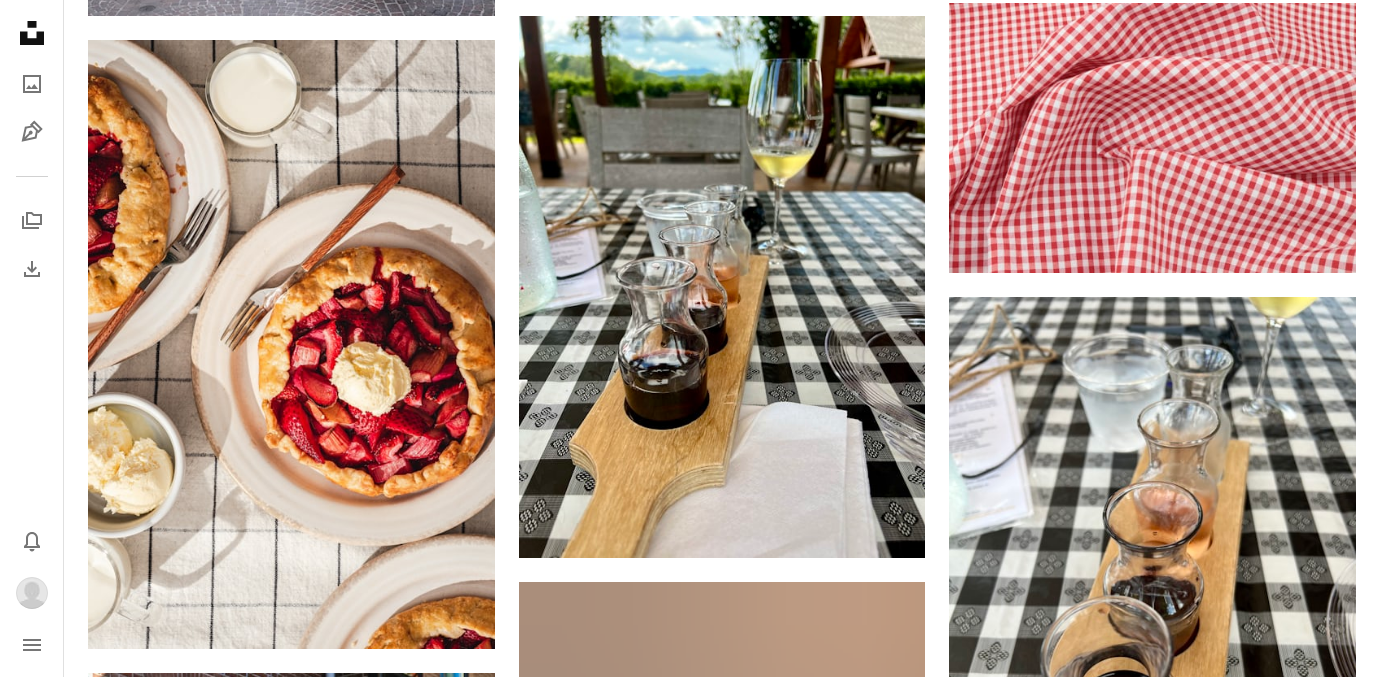scroll, scrollTop: 1111, scrollLeft: 0, axis: vertical 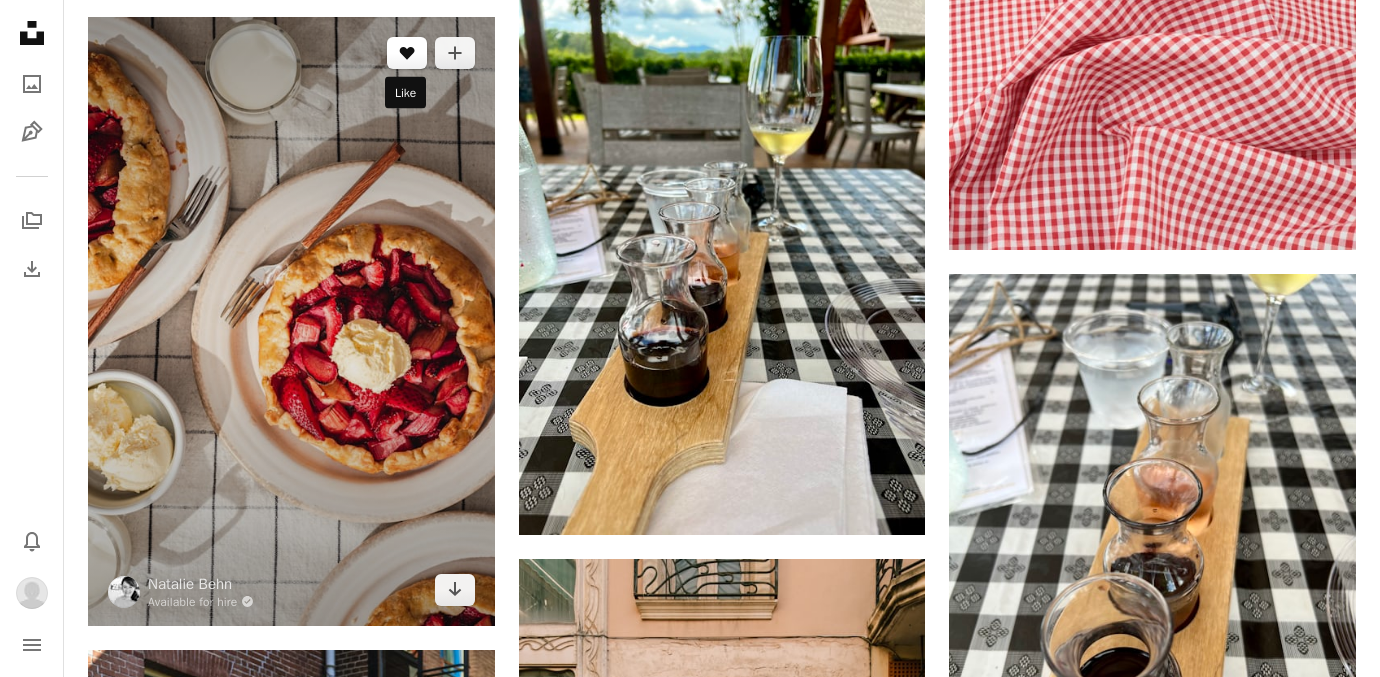 click on "A heart" at bounding box center [407, 53] 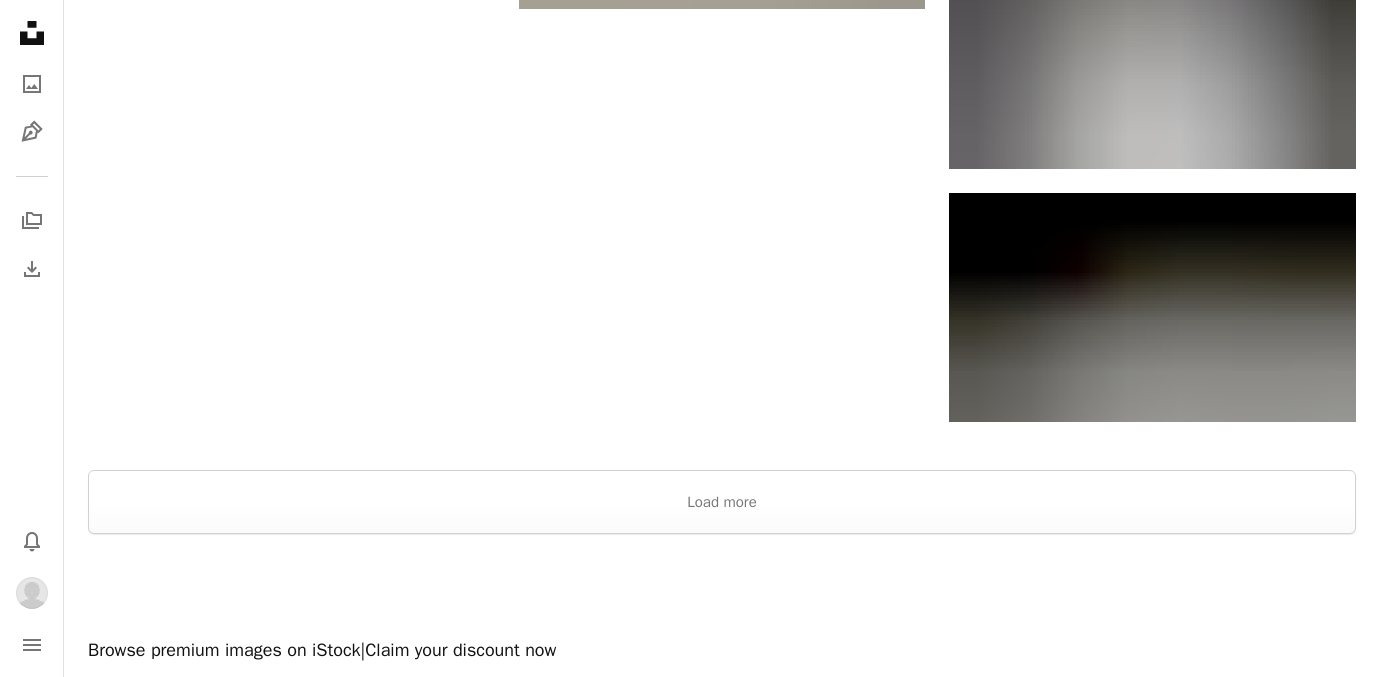 scroll, scrollTop: 3388, scrollLeft: 0, axis: vertical 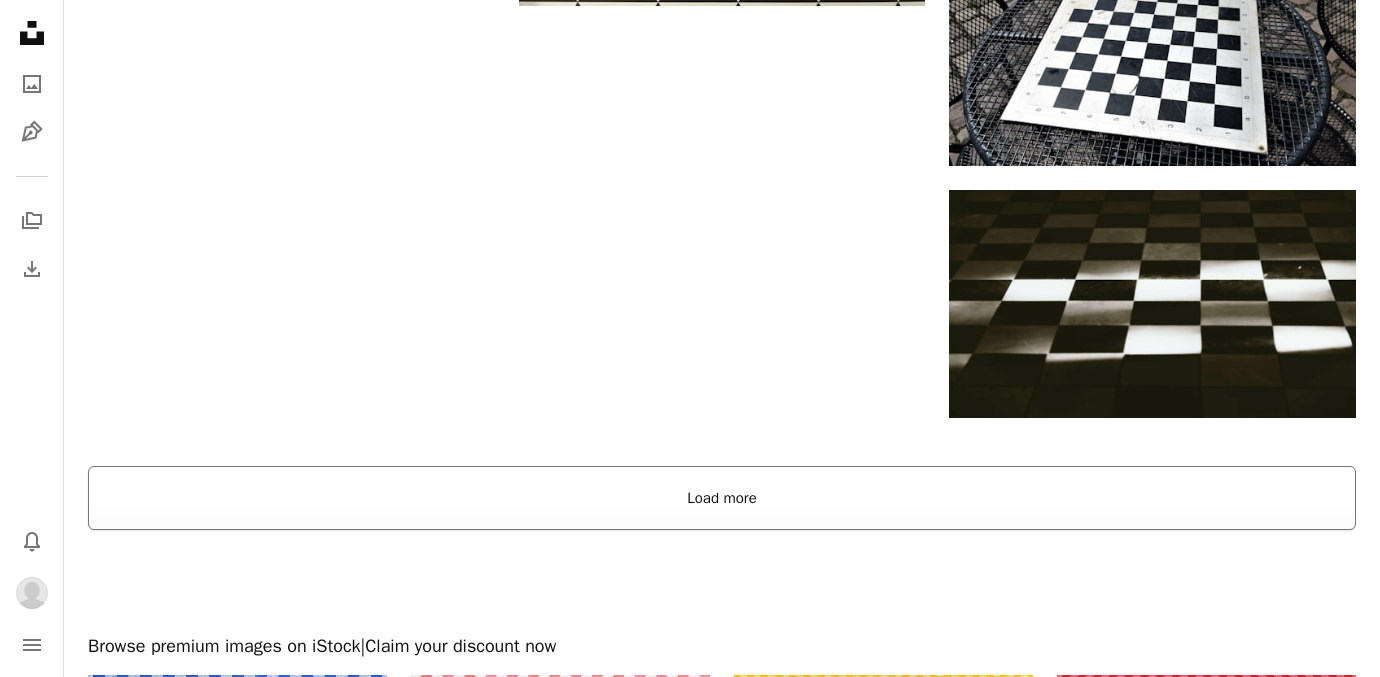 click on "Load more" at bounding box center (722, 498) 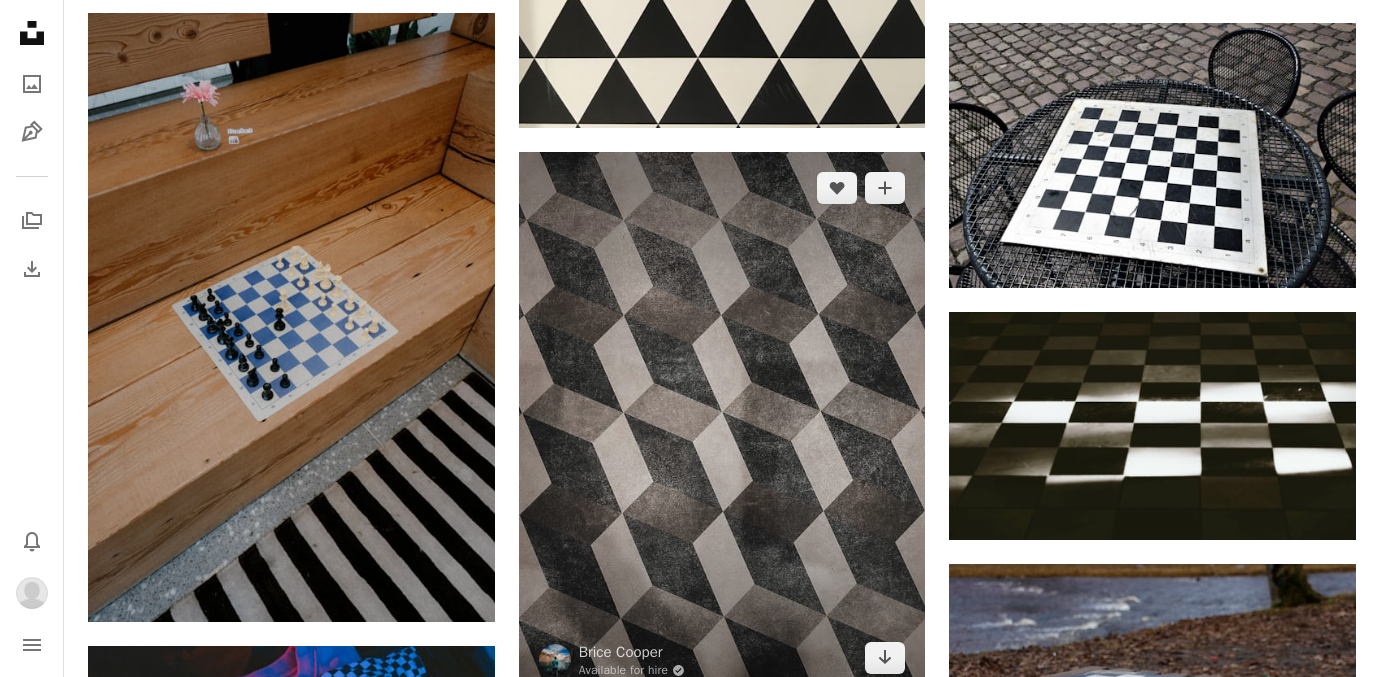 scroll, scrollTop: 3255, scrollLeft: 0, axis: vertical 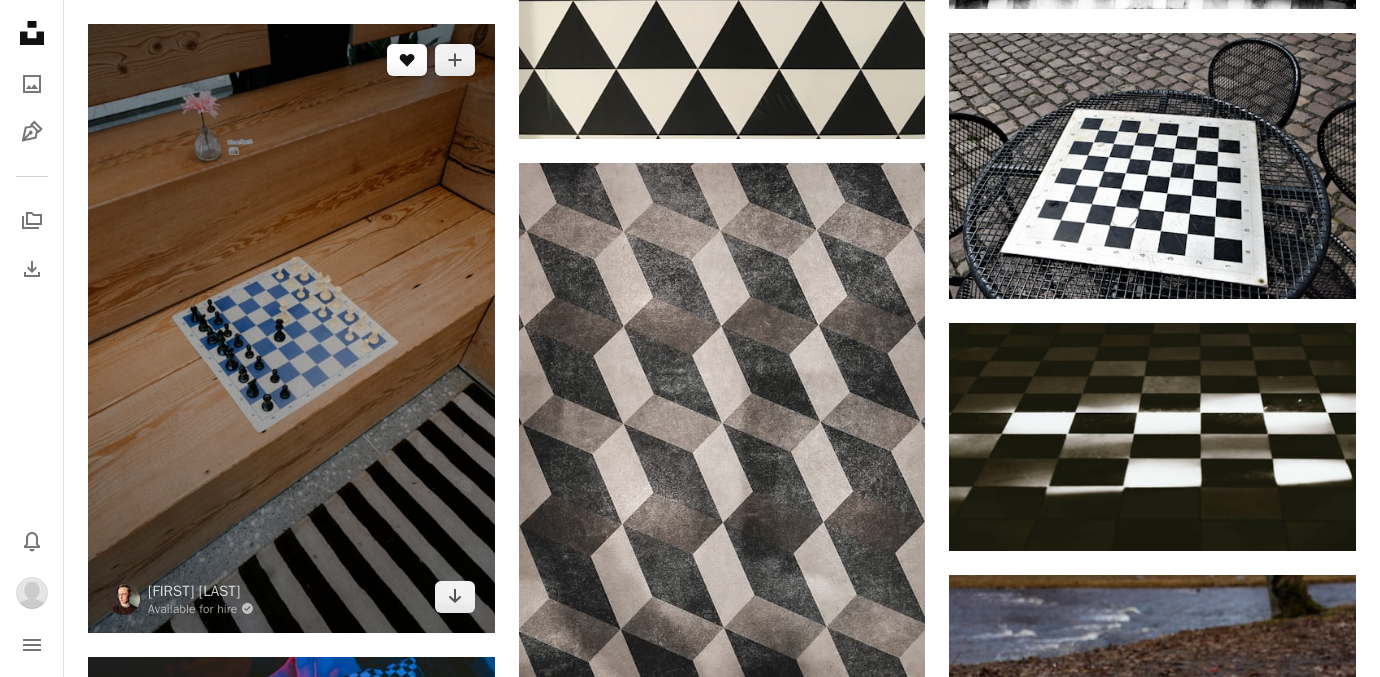 click on "A heart" at bounding box center [407, 60] 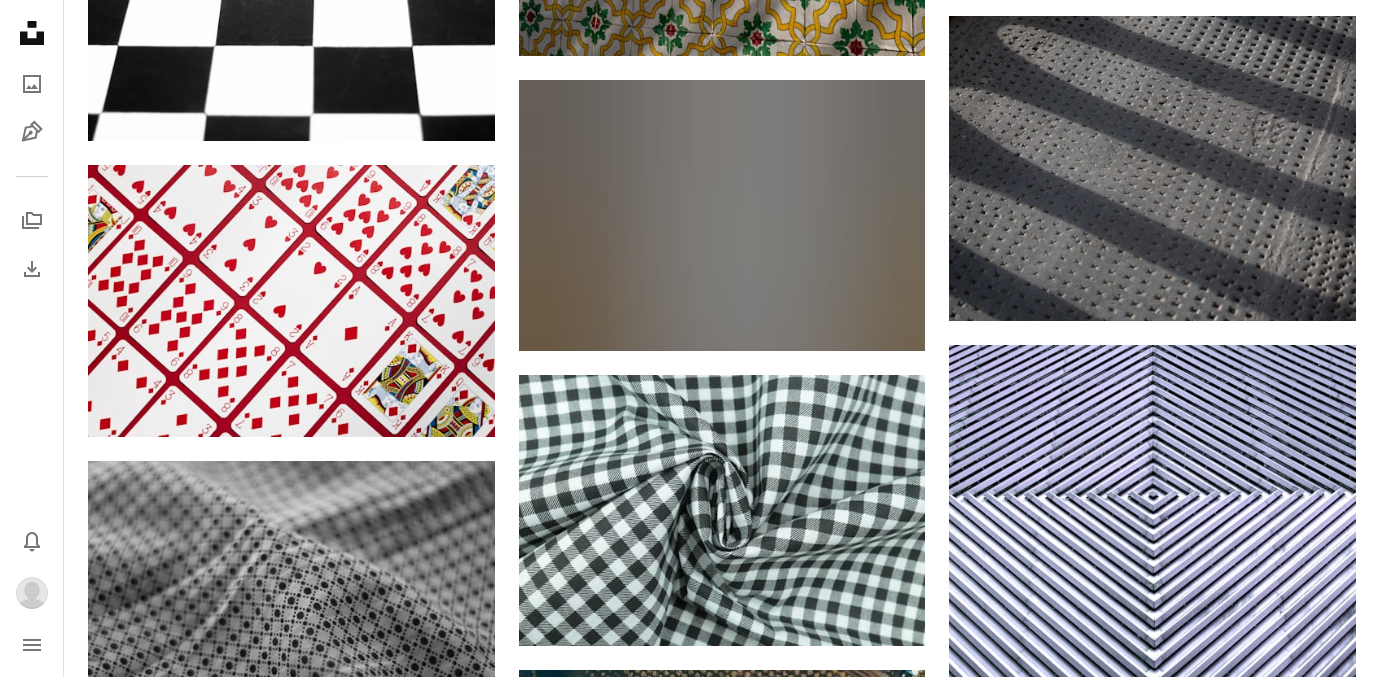 scroll, scrollTop: 6419, scrollLeft: 0, axis: vertical 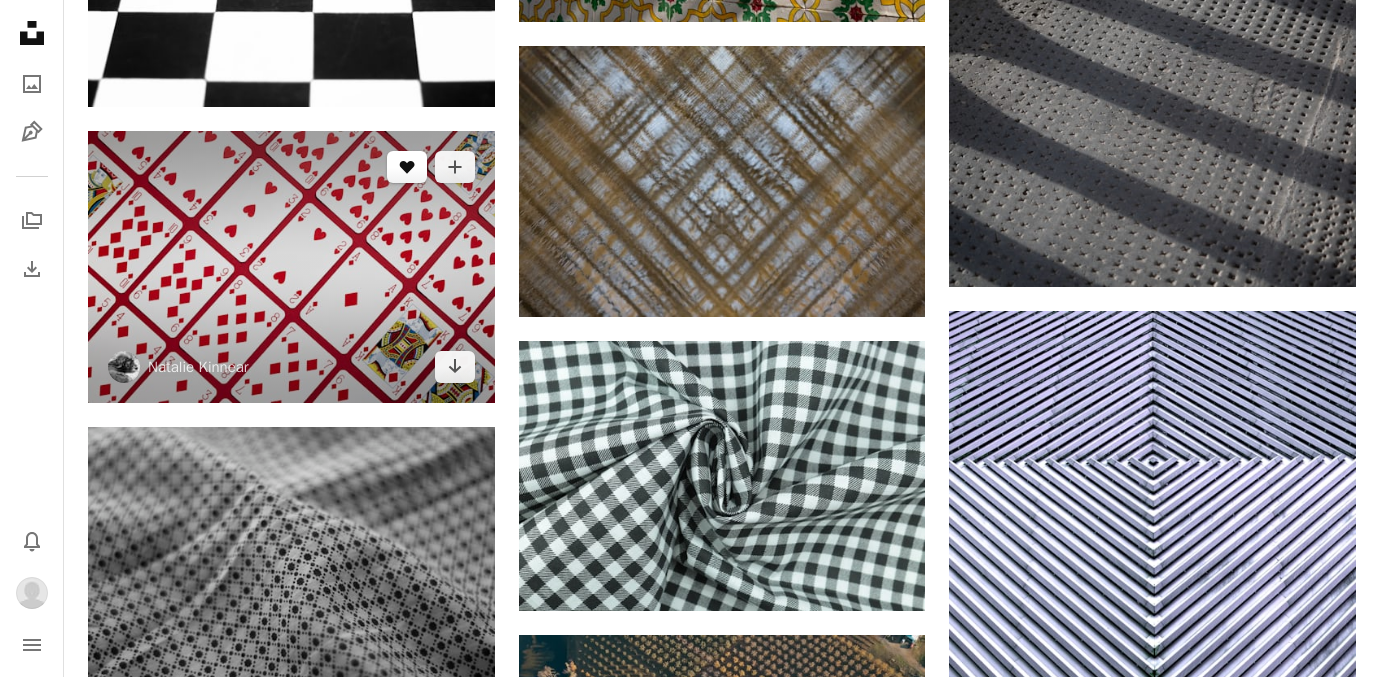 click on "A heart" at bounding box center [407, 167] 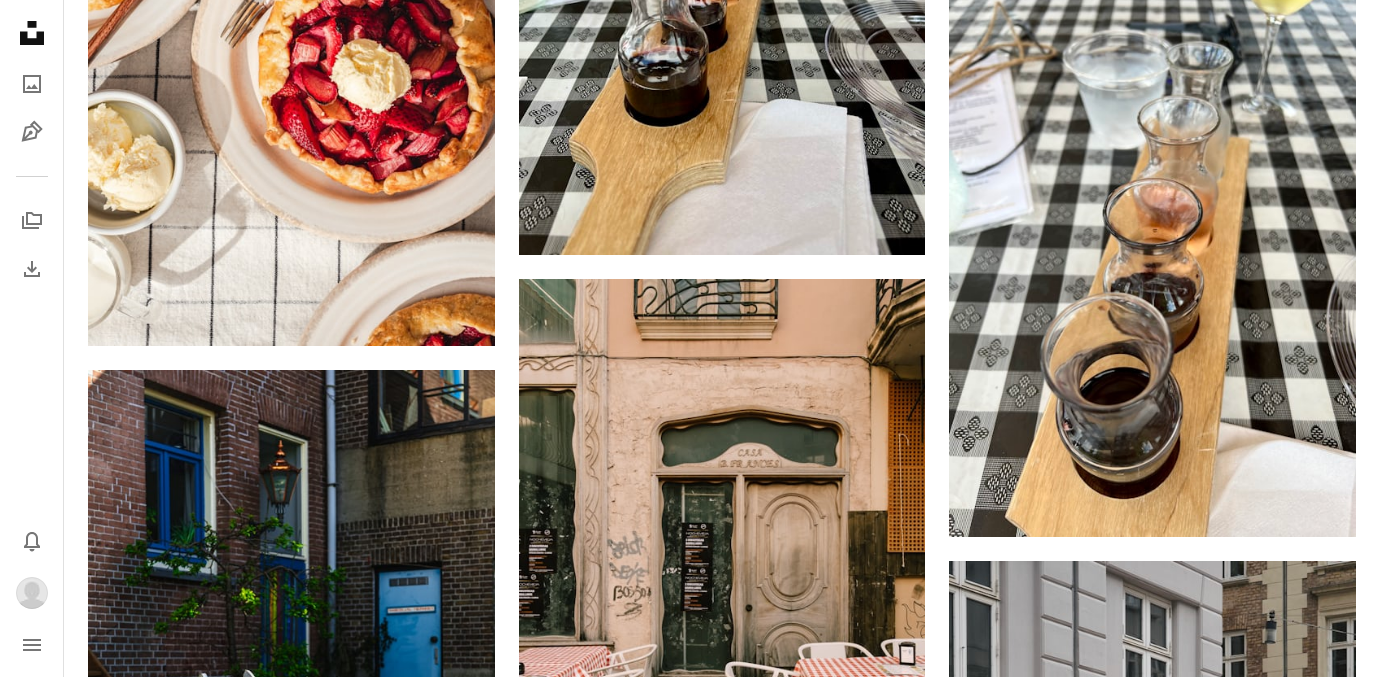 scroll, scrollTop: 0, scrollLeft: 0, axis: both 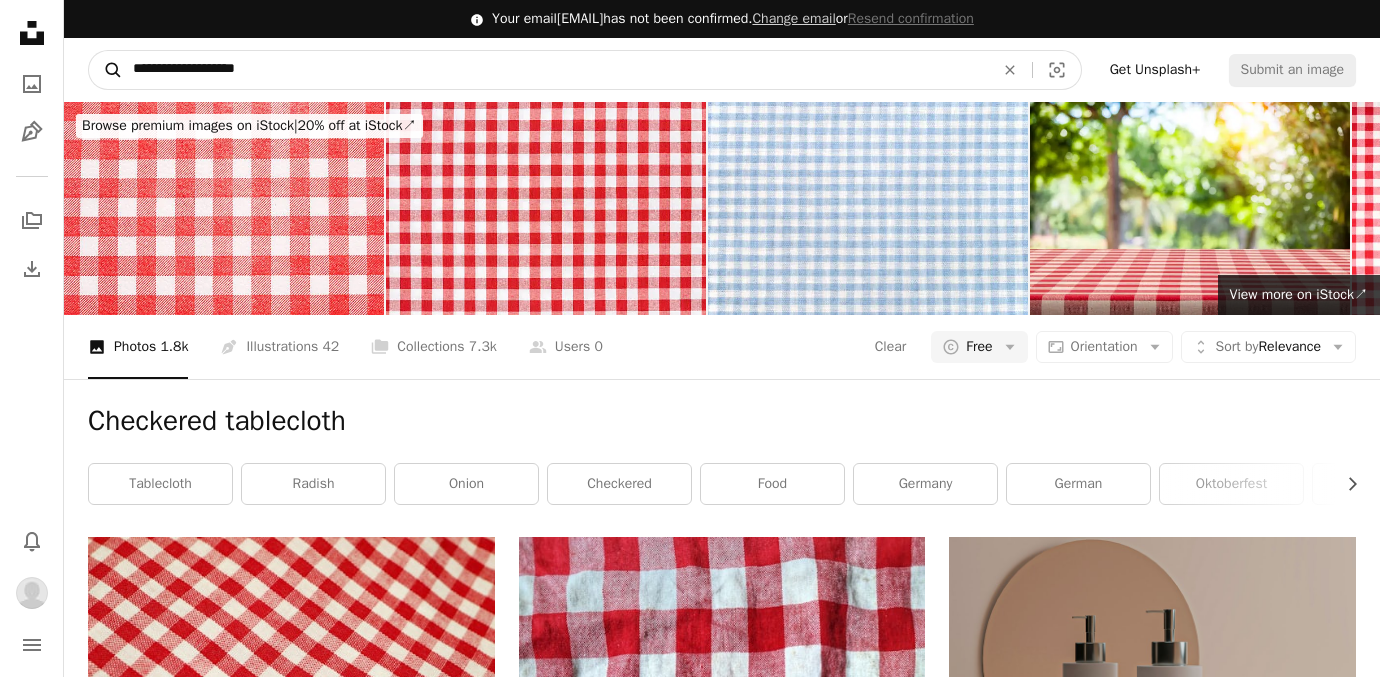 drag, startPoint x: 284, startPoint y: 61, endPoint x: 115, endPoint y: 61, distance: 169 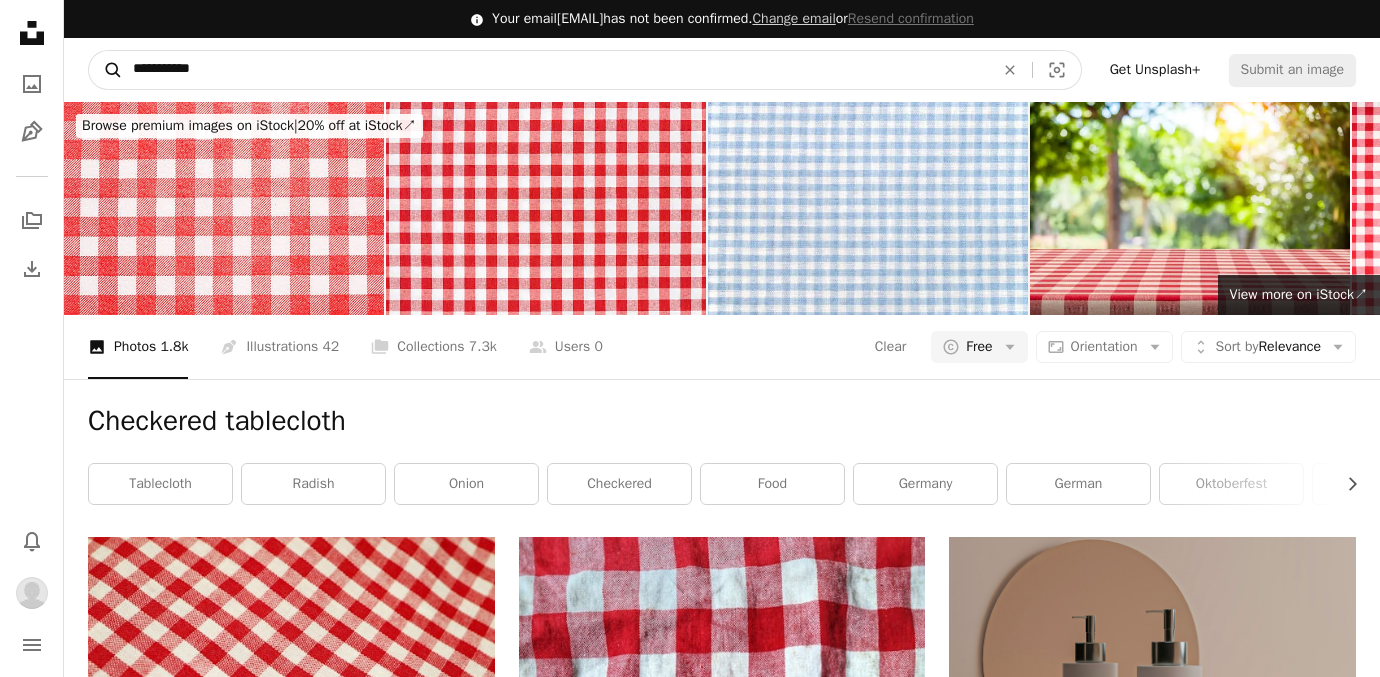 type on "**********" 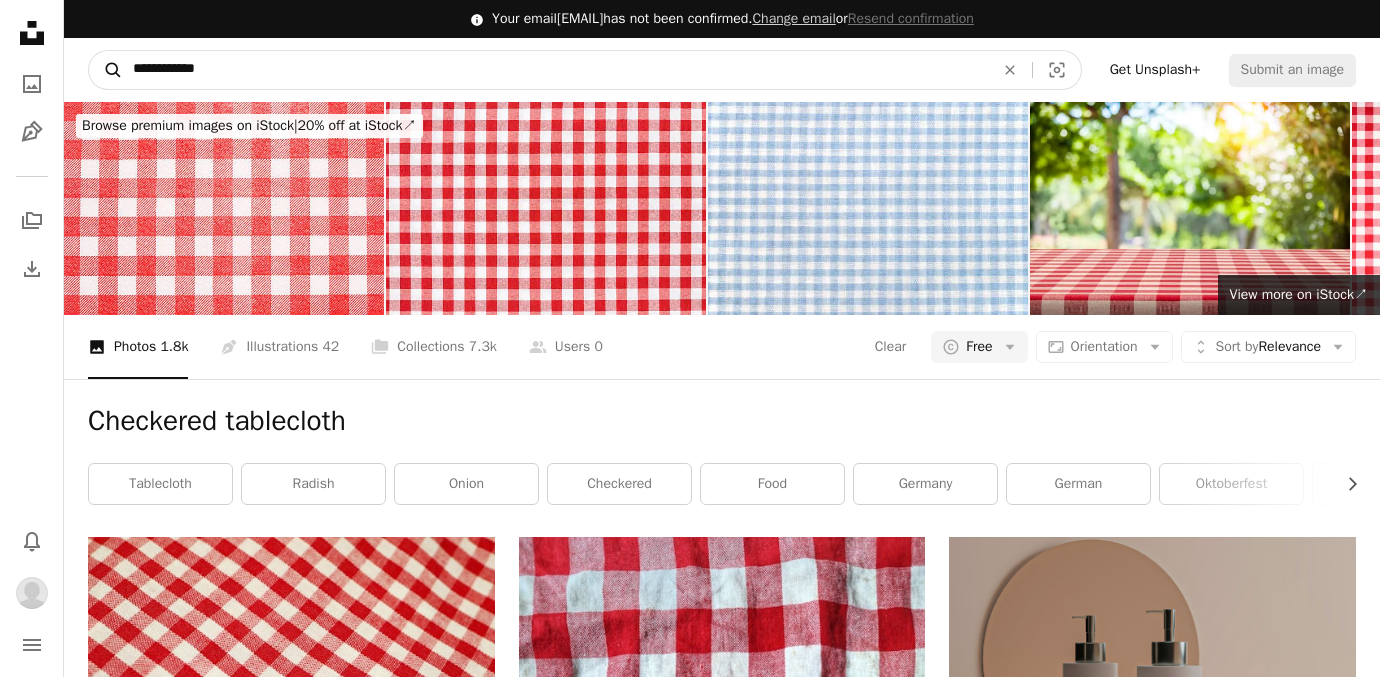 click on "A magnifying glass" at bounding box center [106, 70] 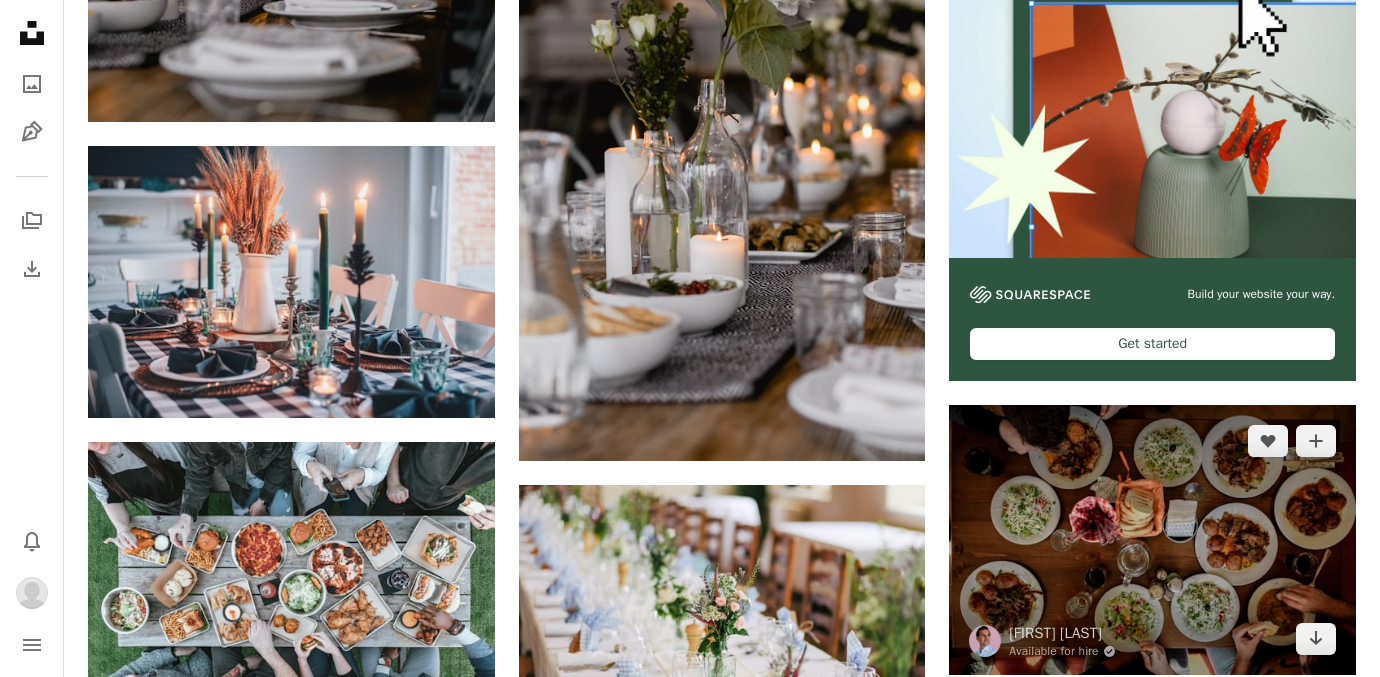 scroll, scrollTop: 0, scrollLeft: 0, axis: both 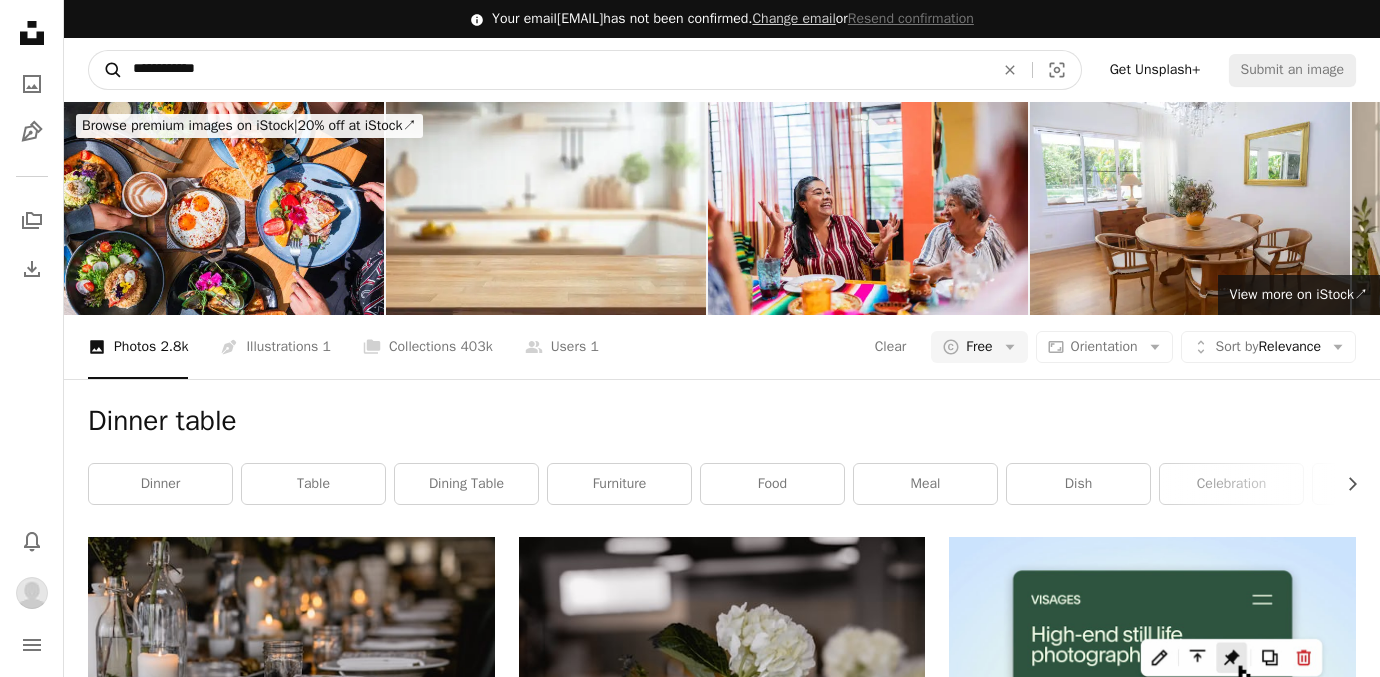 drag, startPoint x: 255, startPoint y: 61, endPoint x: 93, endPoint y: 58, distance: 162.02777 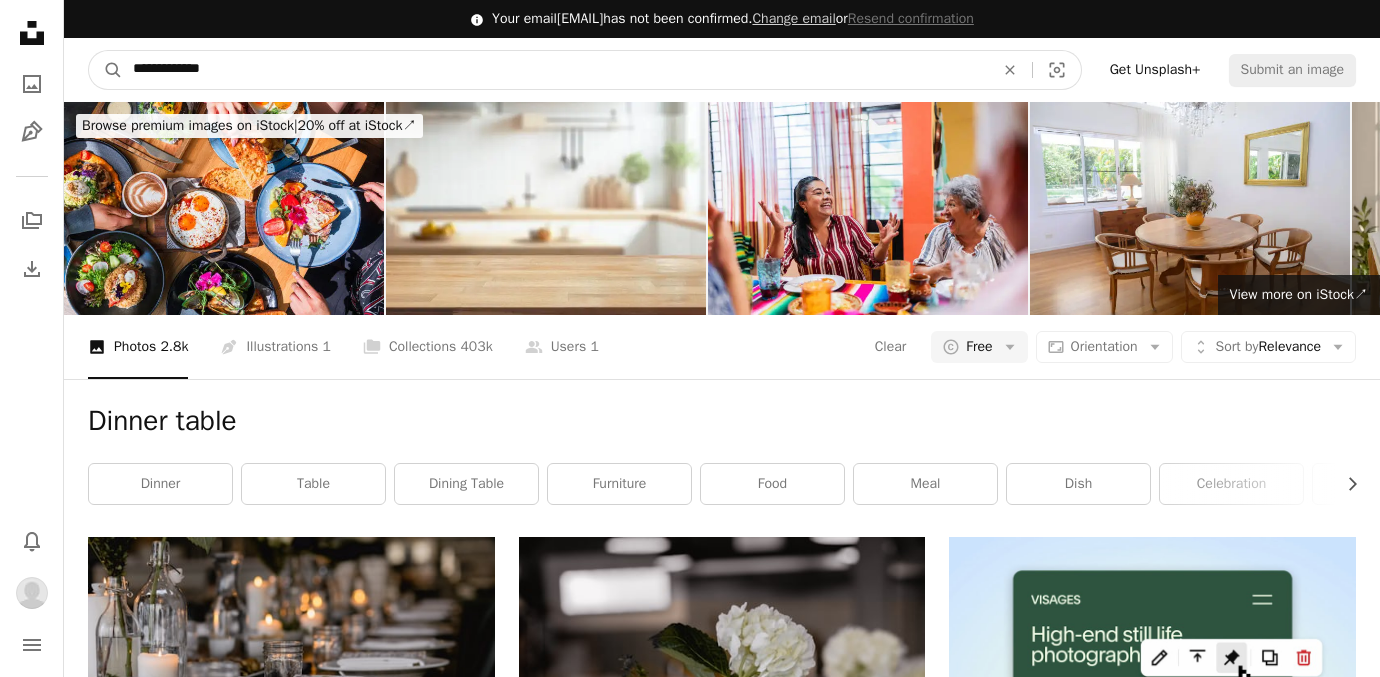 type on "**********" 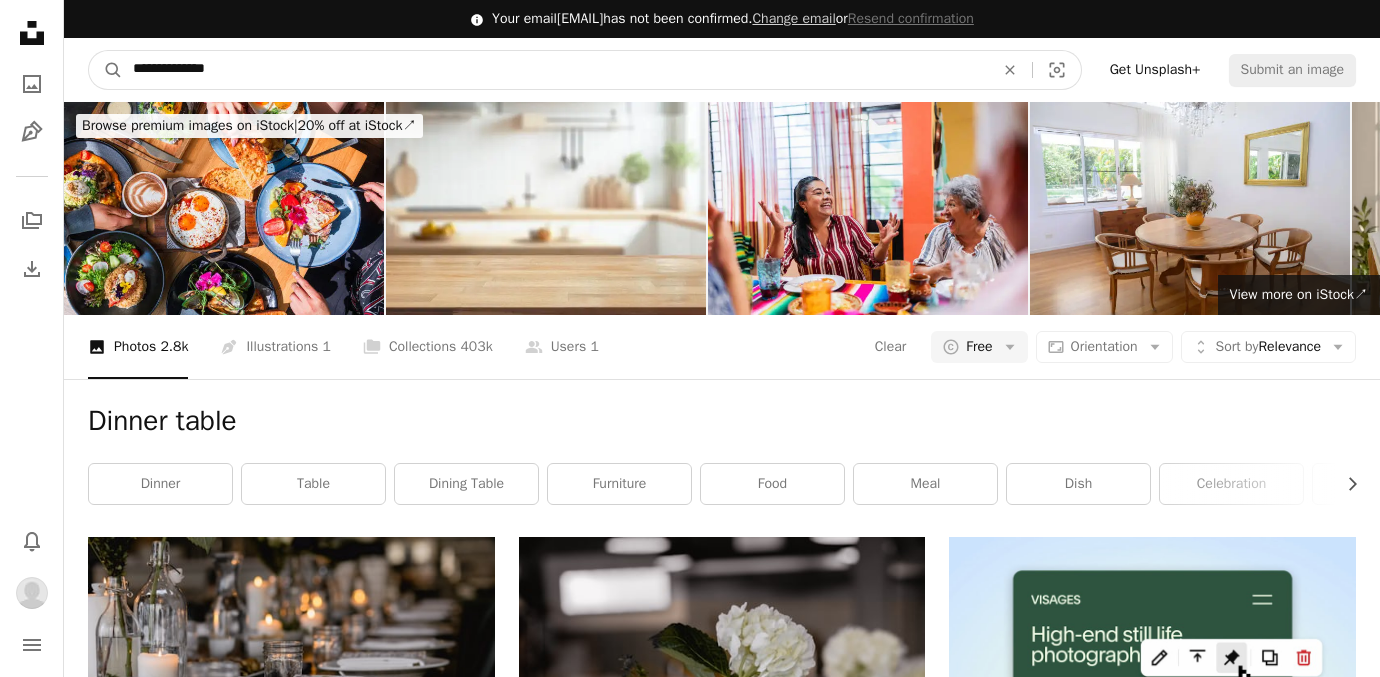 click on "A magnifying glass" at bounding box center [106, 70] 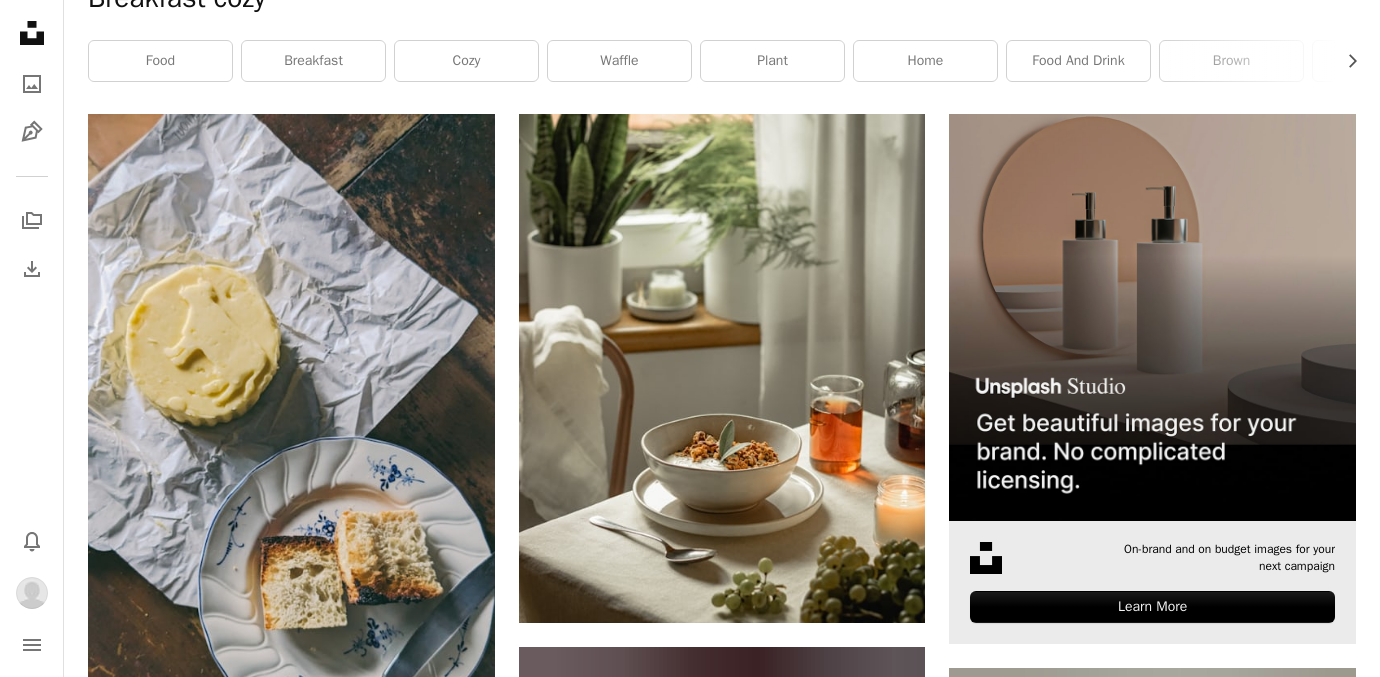 scroll, scrollTop: 398, scrollLeft: 0, axis: vertical 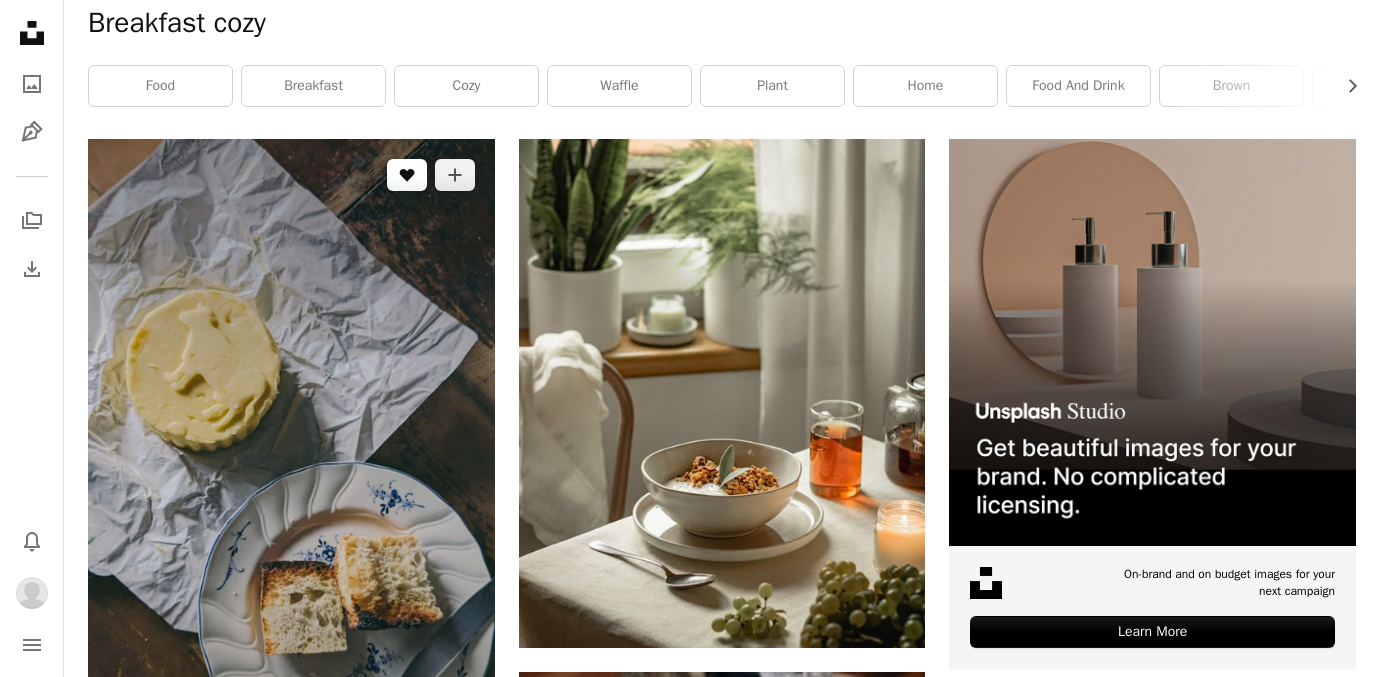 click on "A heart" at bounding box center (407, 175) 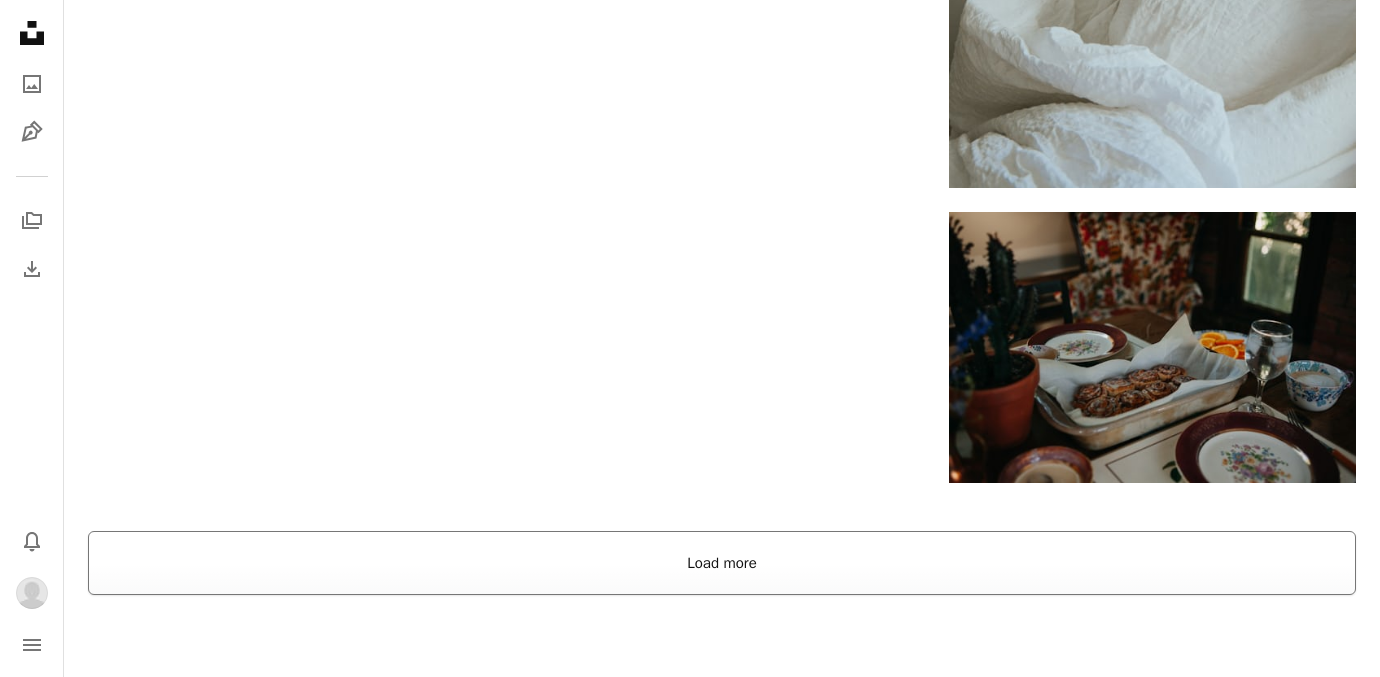 click on "Load more" at bounding box center [722, 563] 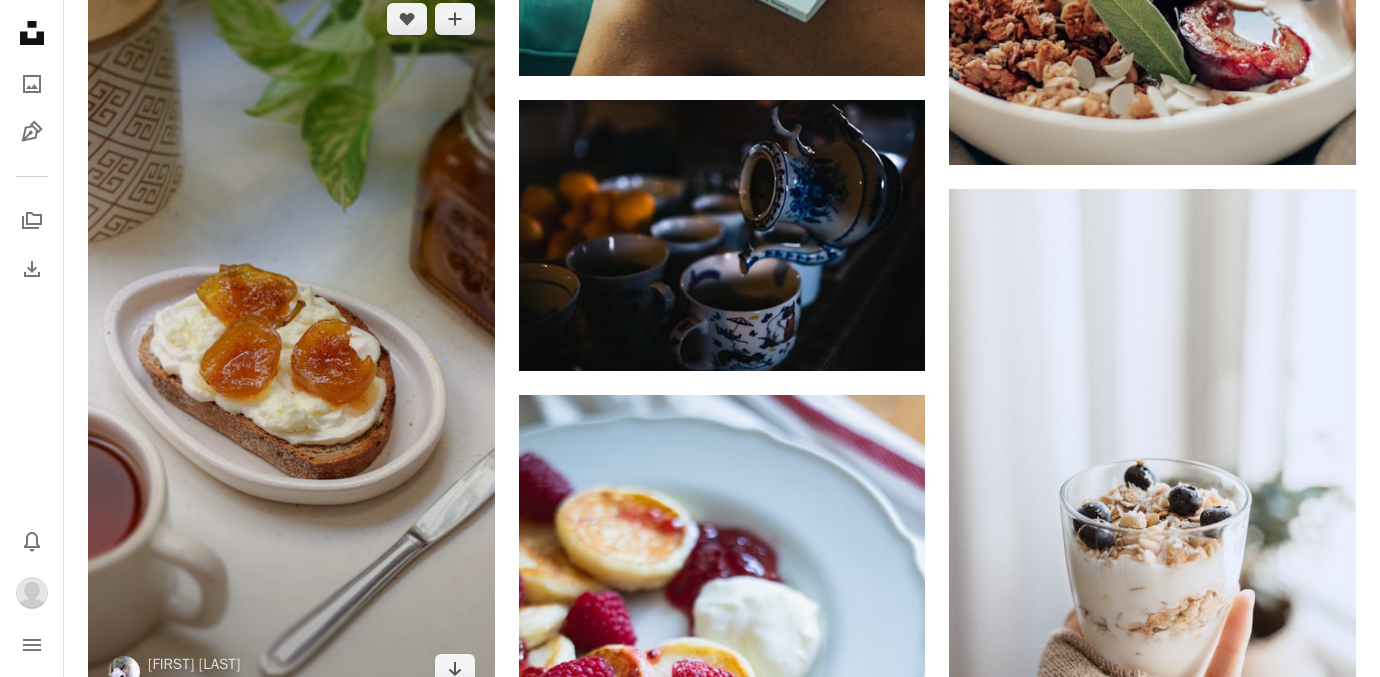 scroll, scrollTop: 7254, scrollLeft: 0, axis: vertical 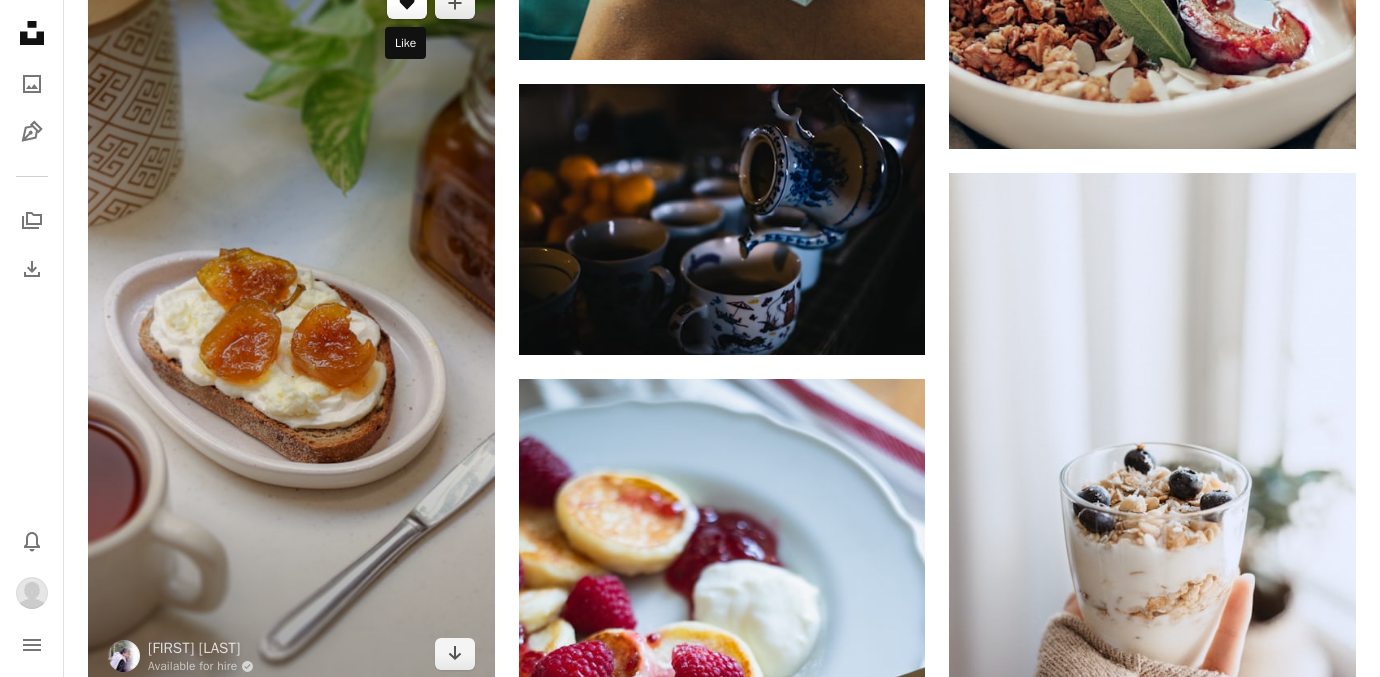 click on "A heart" at bounding box center [407, 3] 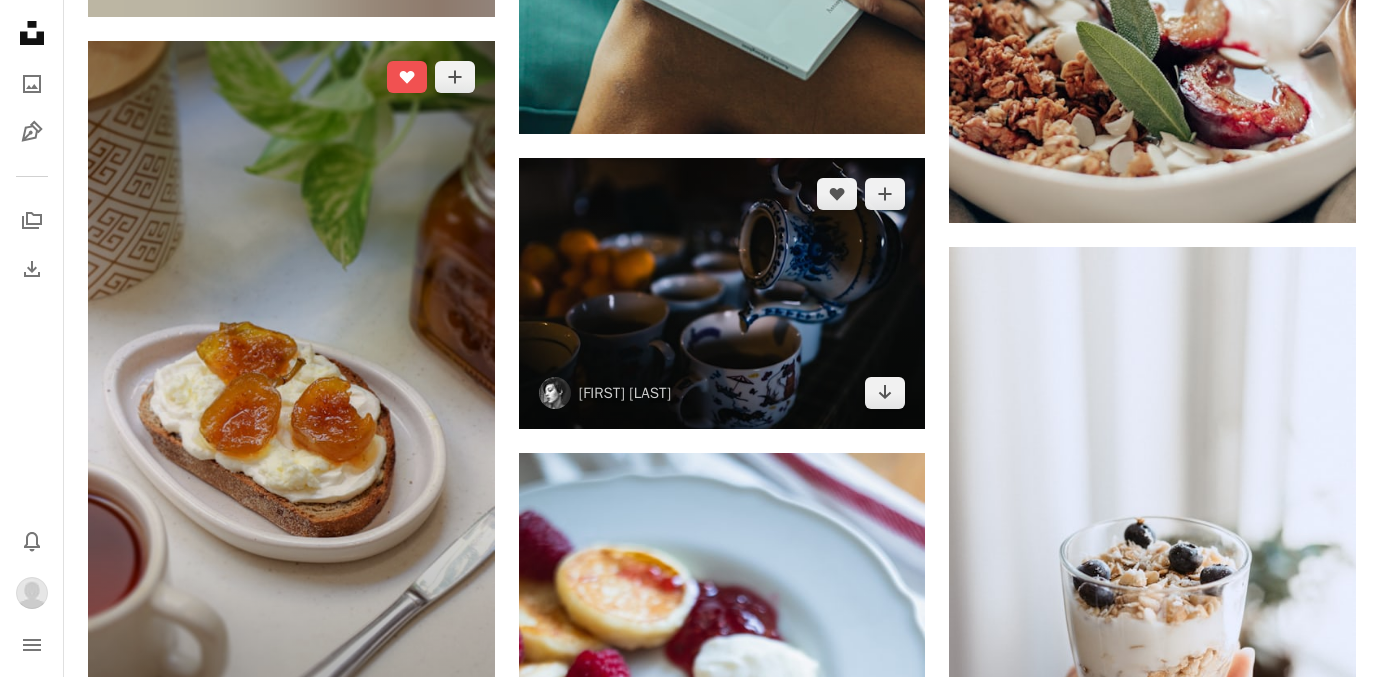 scroll, scrollTop: 7178, scrollLeft: 0, axis: vertical 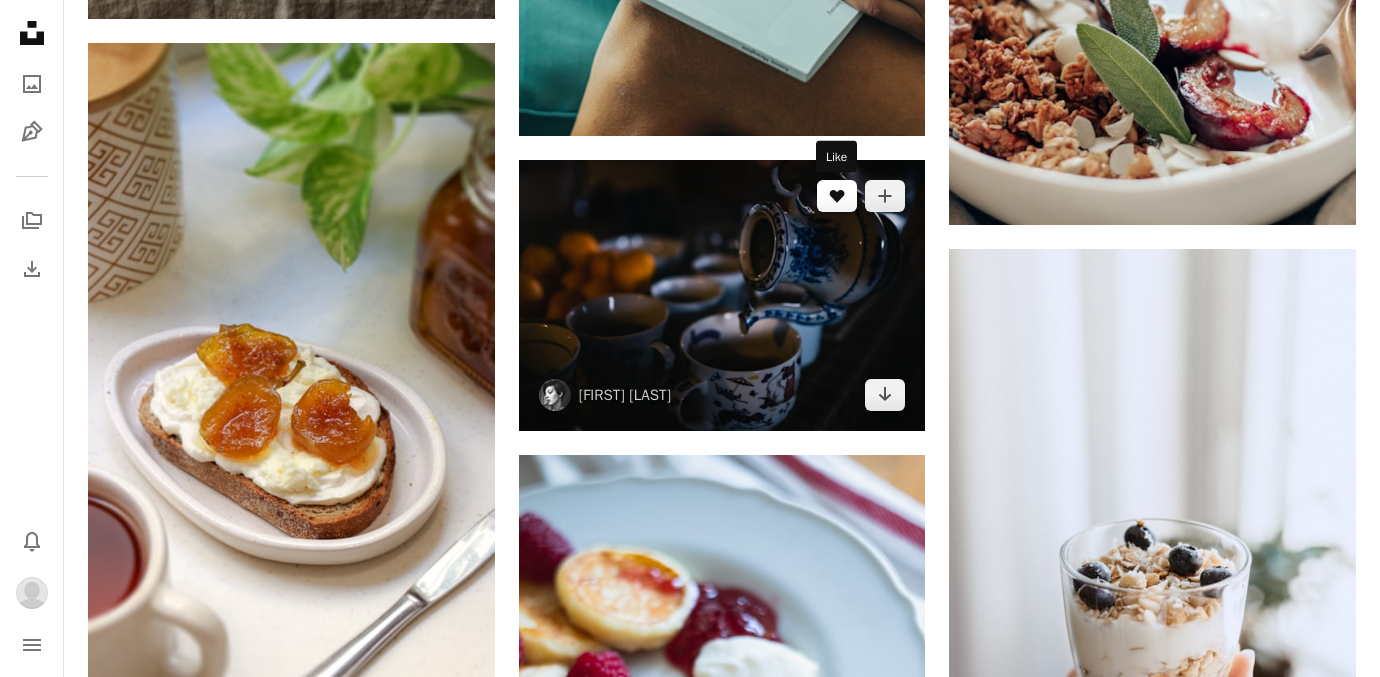 click on "A heart" at bounding box center [837, 196] 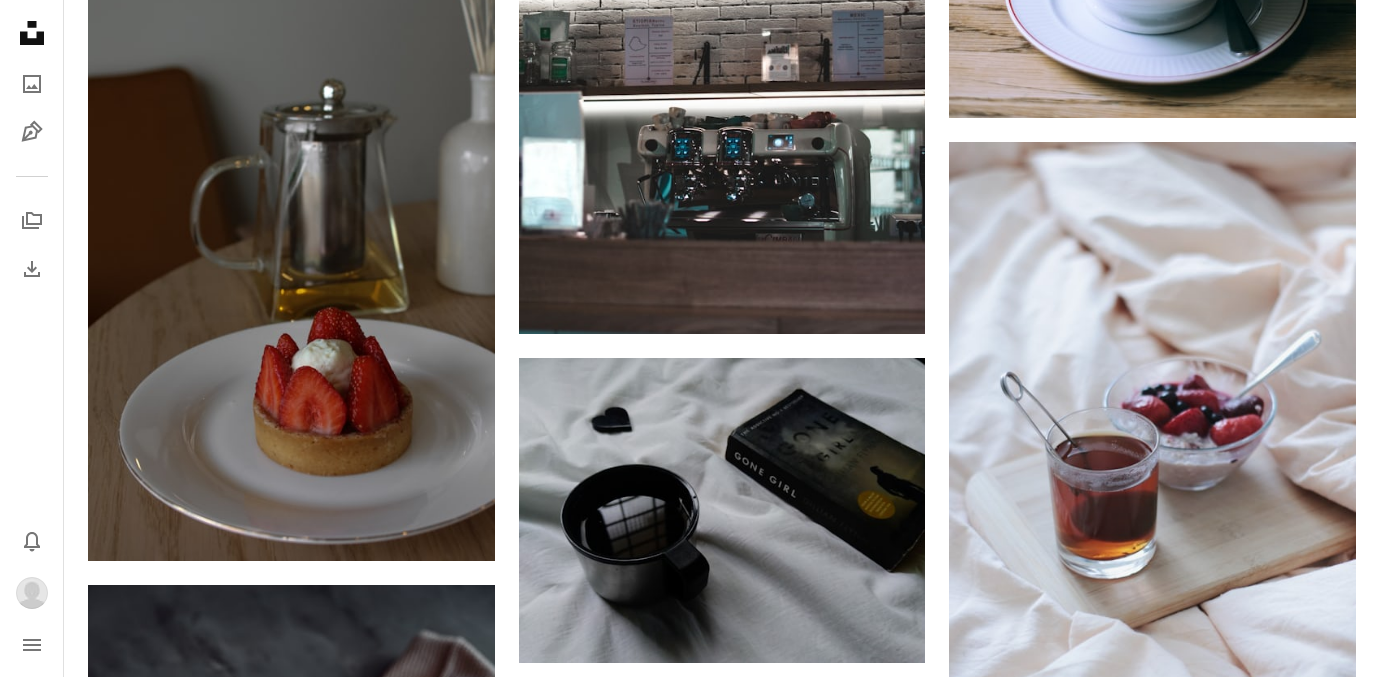 scroll, scrollTop: 11566, scrollLeft: 0, axis: vertical 